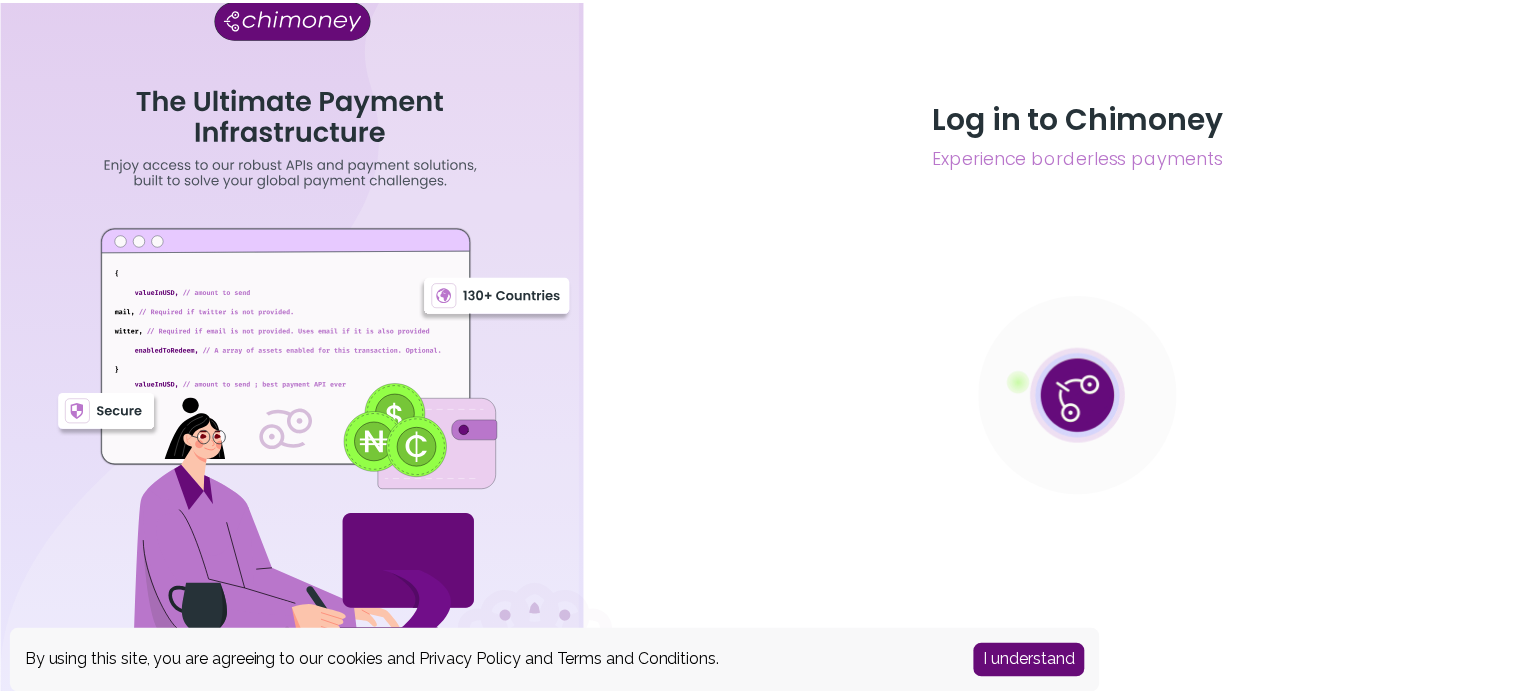 scroll, scrollTop: 0, scrollLeft: 0, axis: both 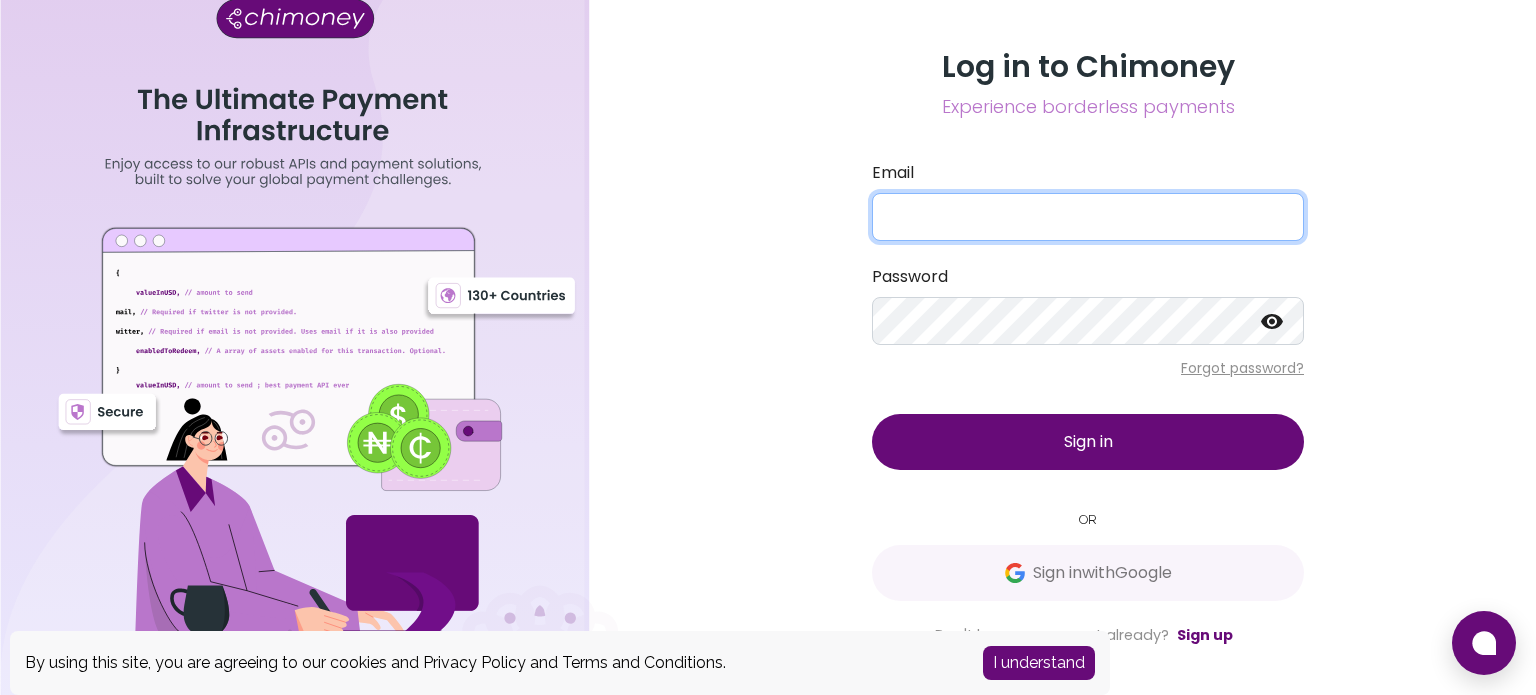 click on "Email" at bounding box center (1088, 217) 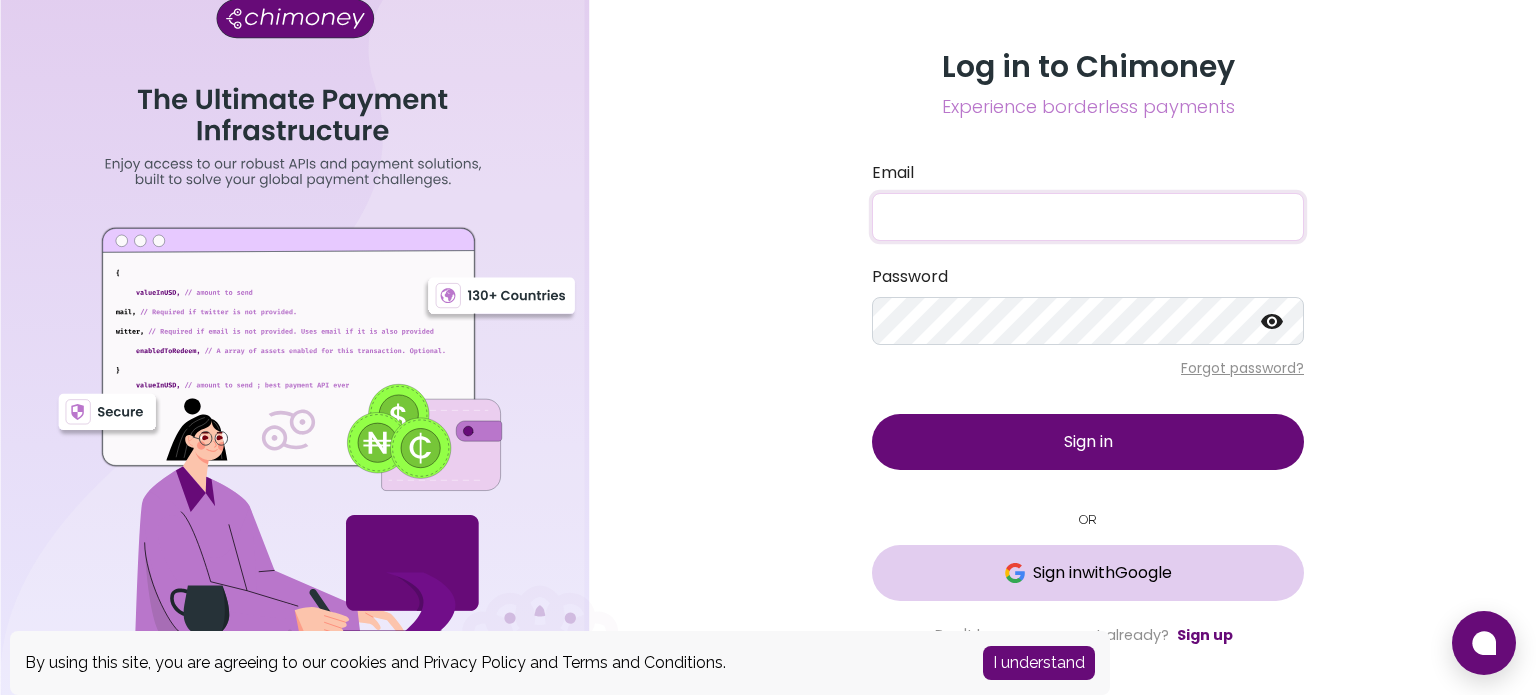click on "Sign in  with  Google" at bounding box center [1102, 573] 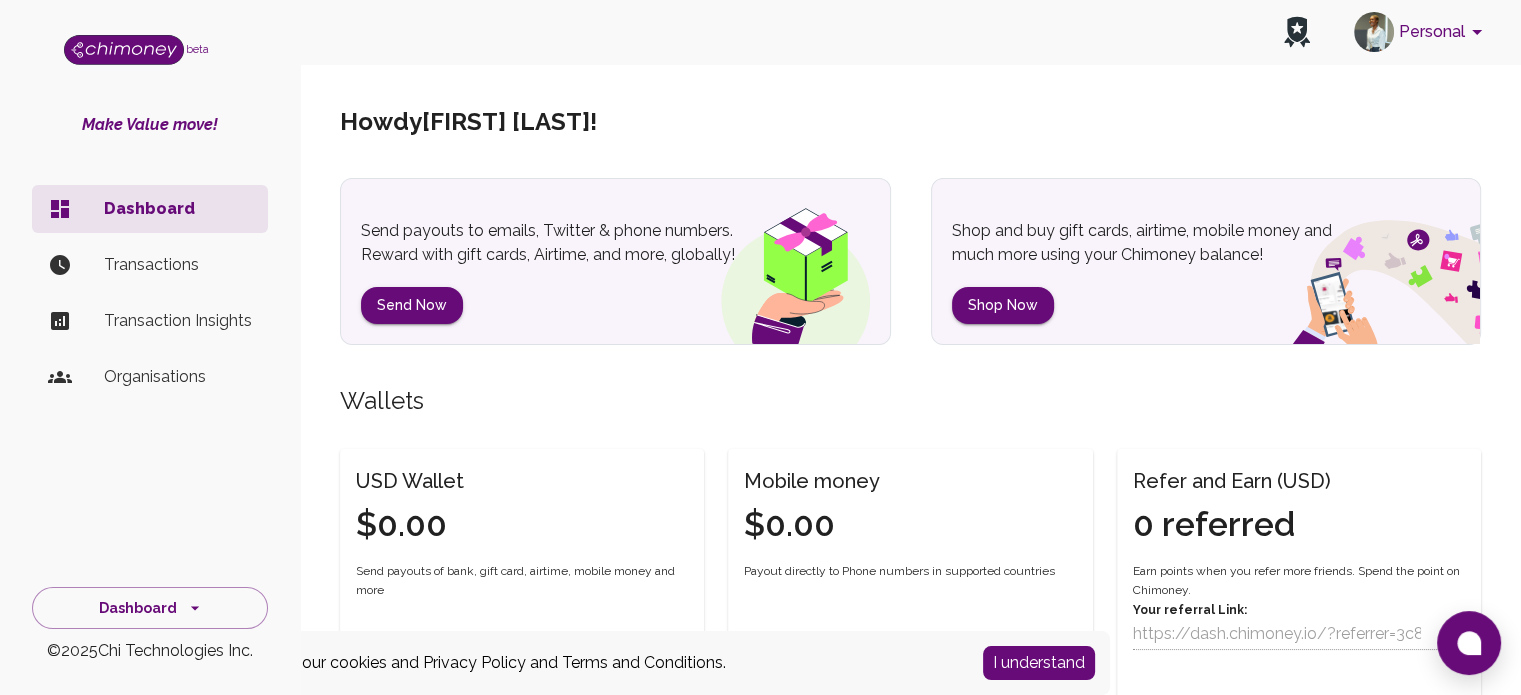 click on "Personal" at bounding box center [1421, 32] 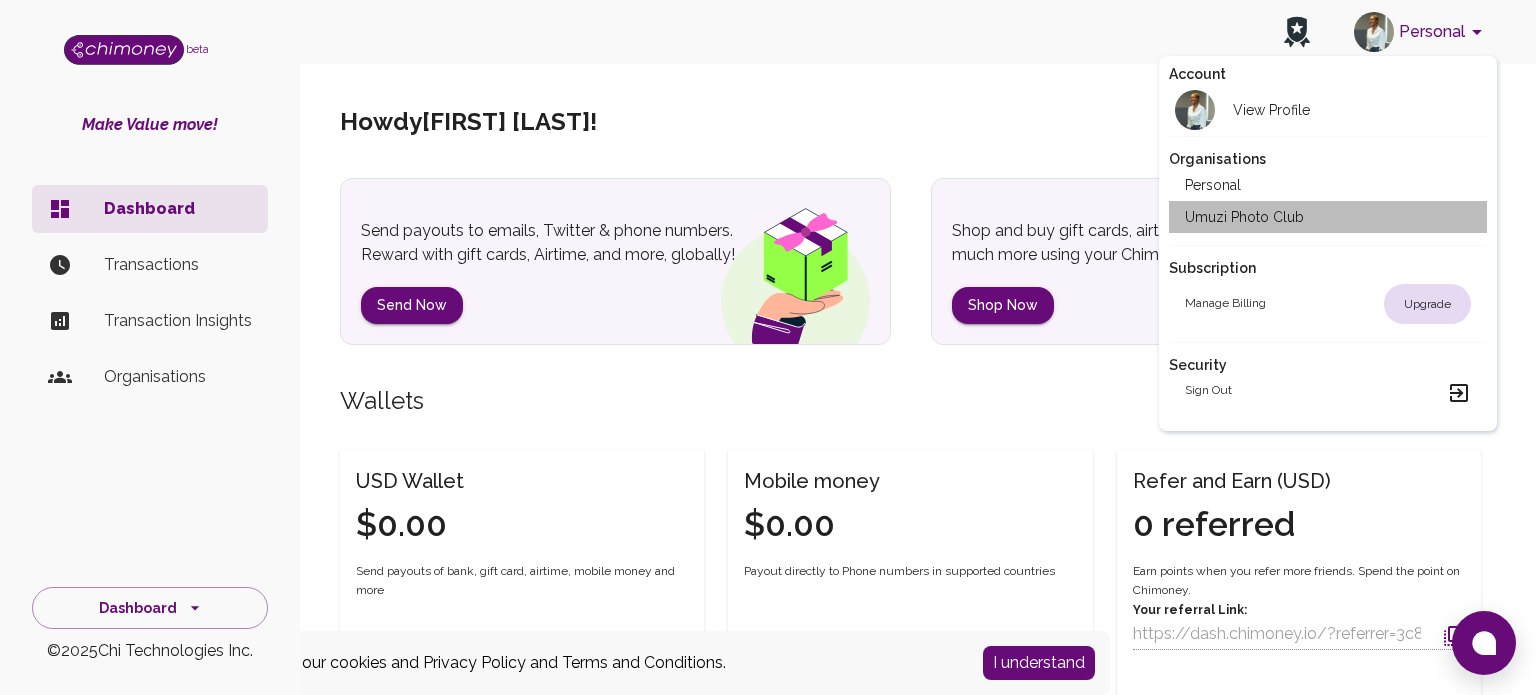 click on "Umuzi Photo Club" at bounding box center [1328, 217] 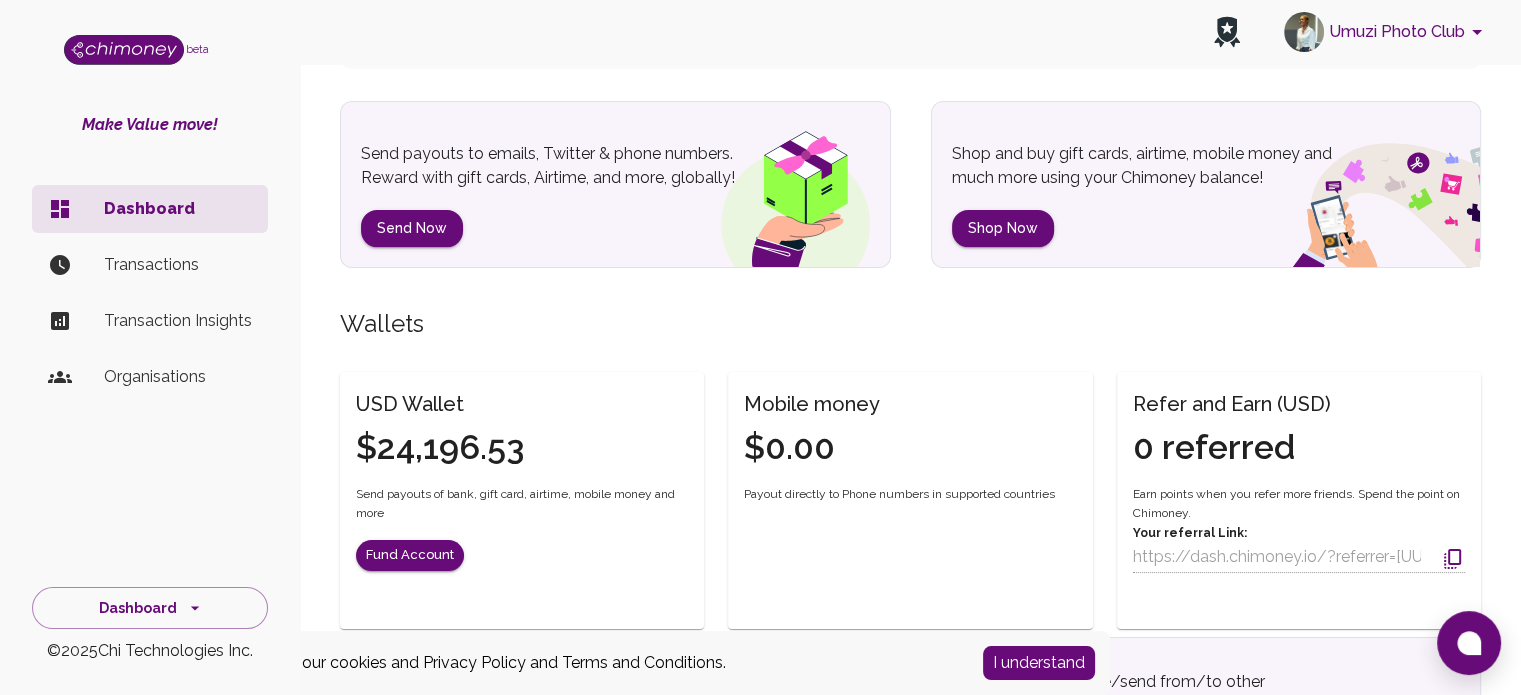 scroll, scrollTop: 600, scrollLeft: 0, axis: vertical 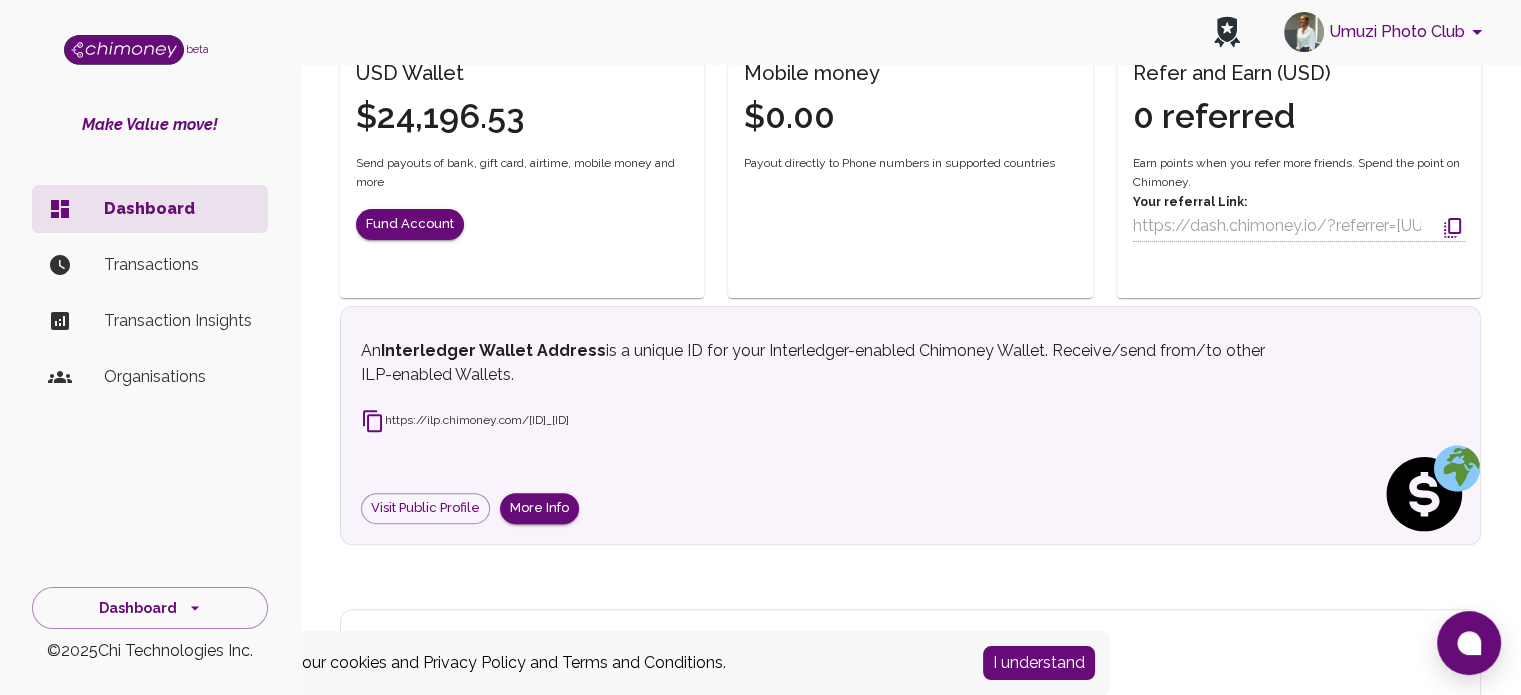 click on "Transactions" at bounding box center (178, 265) 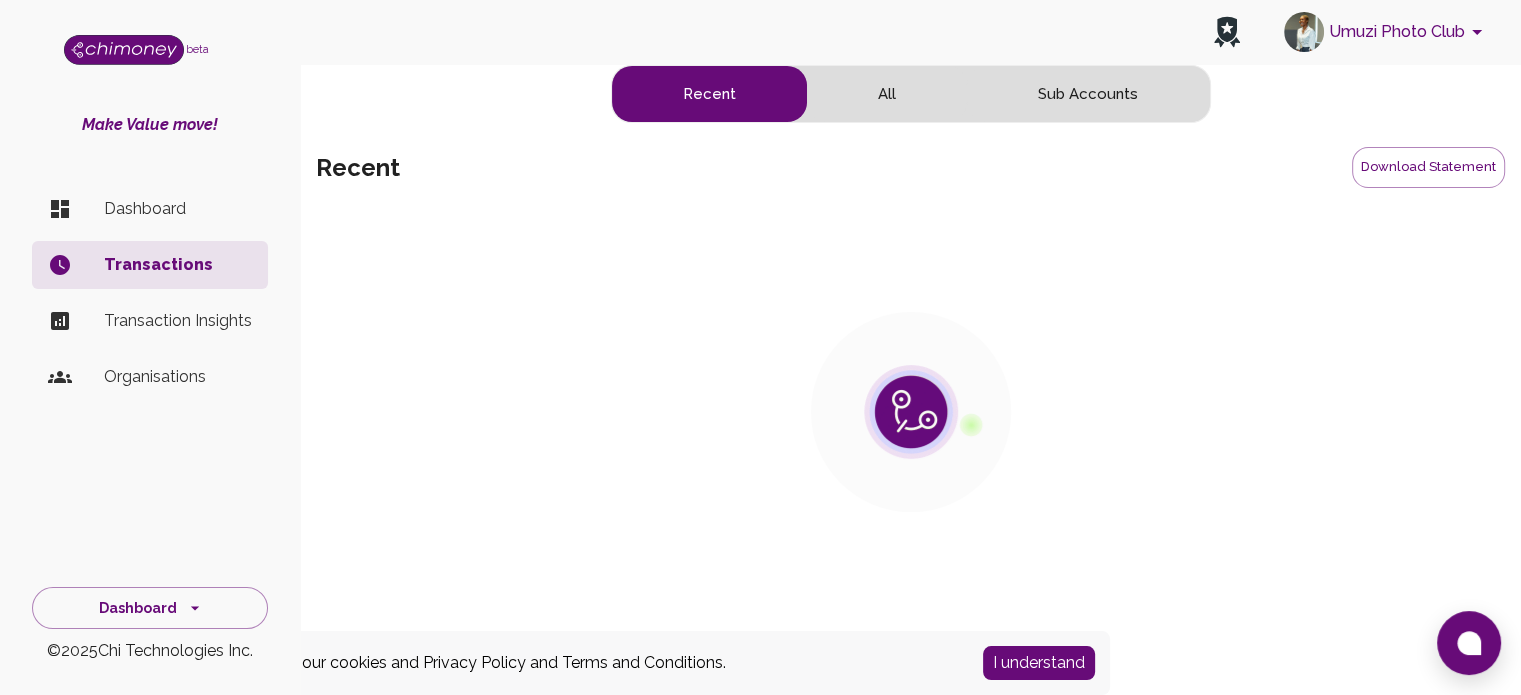 scroll, scrollTop: 0, scrollLeft: 0, axis: both 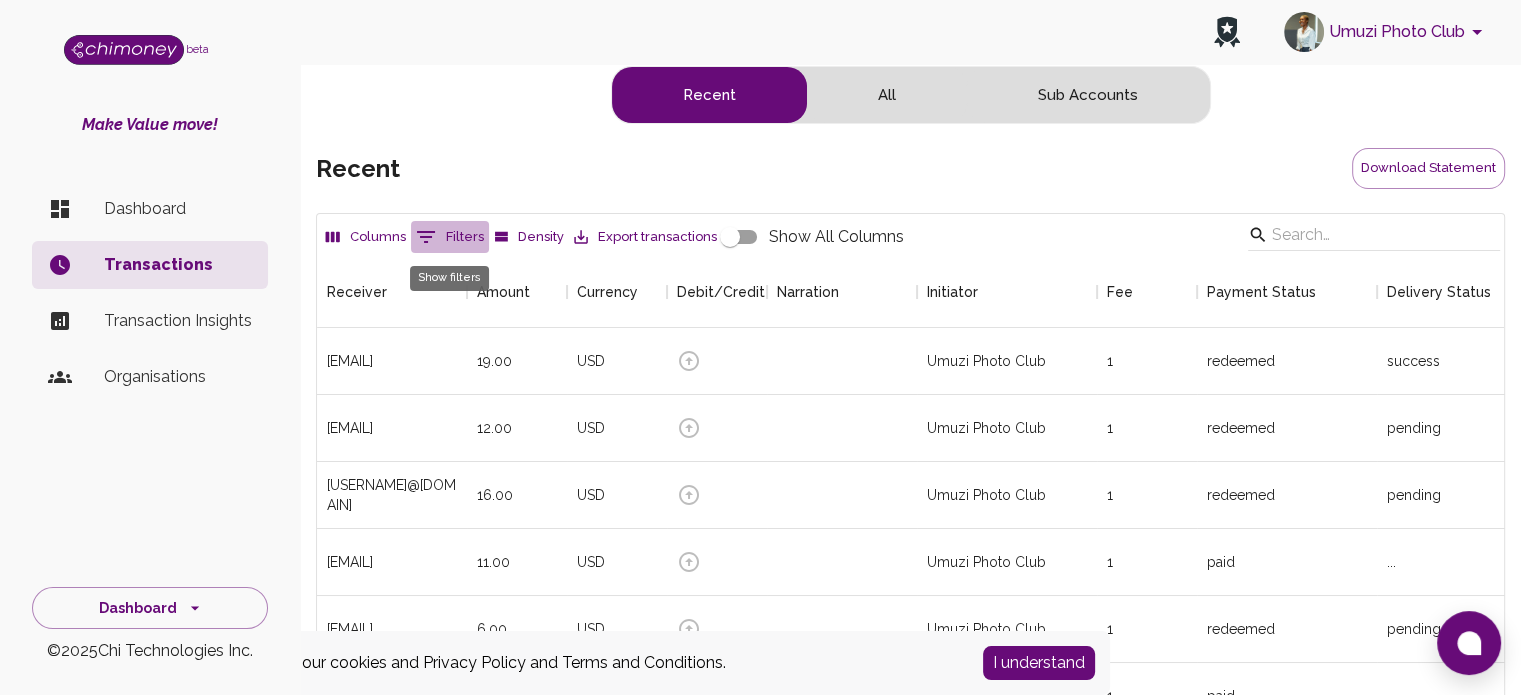 click on "0 Filters" at bounding box center [450, 237] 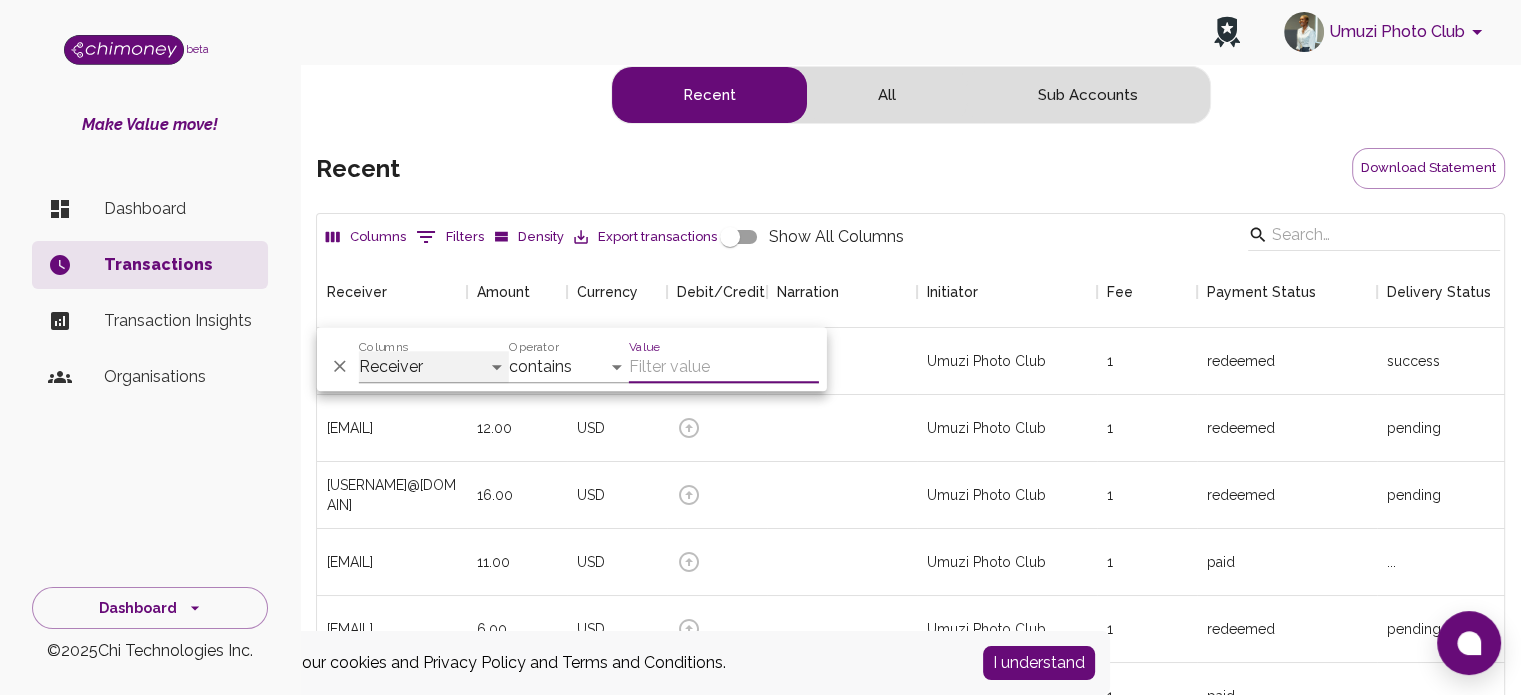 click on "Receiver Amount Currency Debit/Credit Narration Initiator Fee Payment Status Delivery Status Transaction Date Ref" at bounding box center (434, 367) 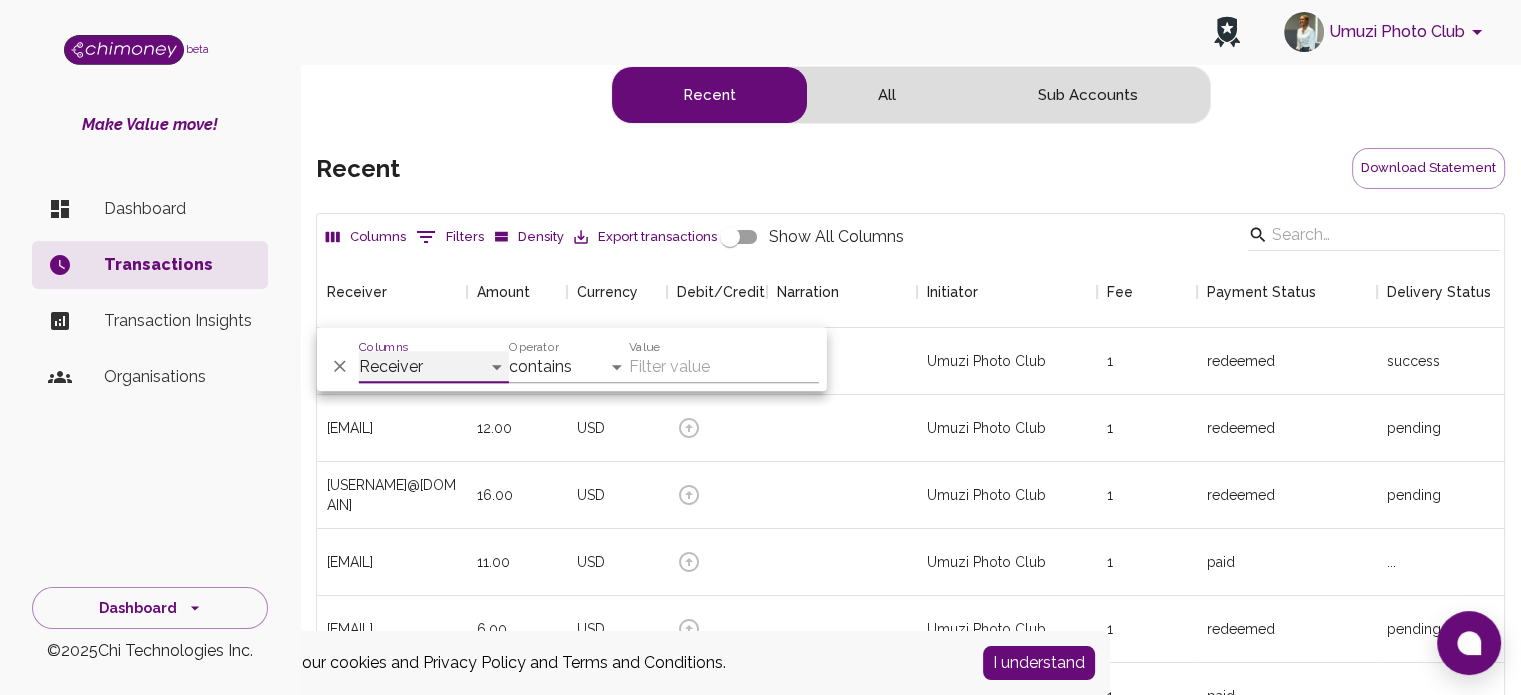 click on "Receiver Amount Currency Debit/Credit Narration Initiator Fee Payment Status Delivery Status Transaction Date Ref" at bounding box center [434, 367] 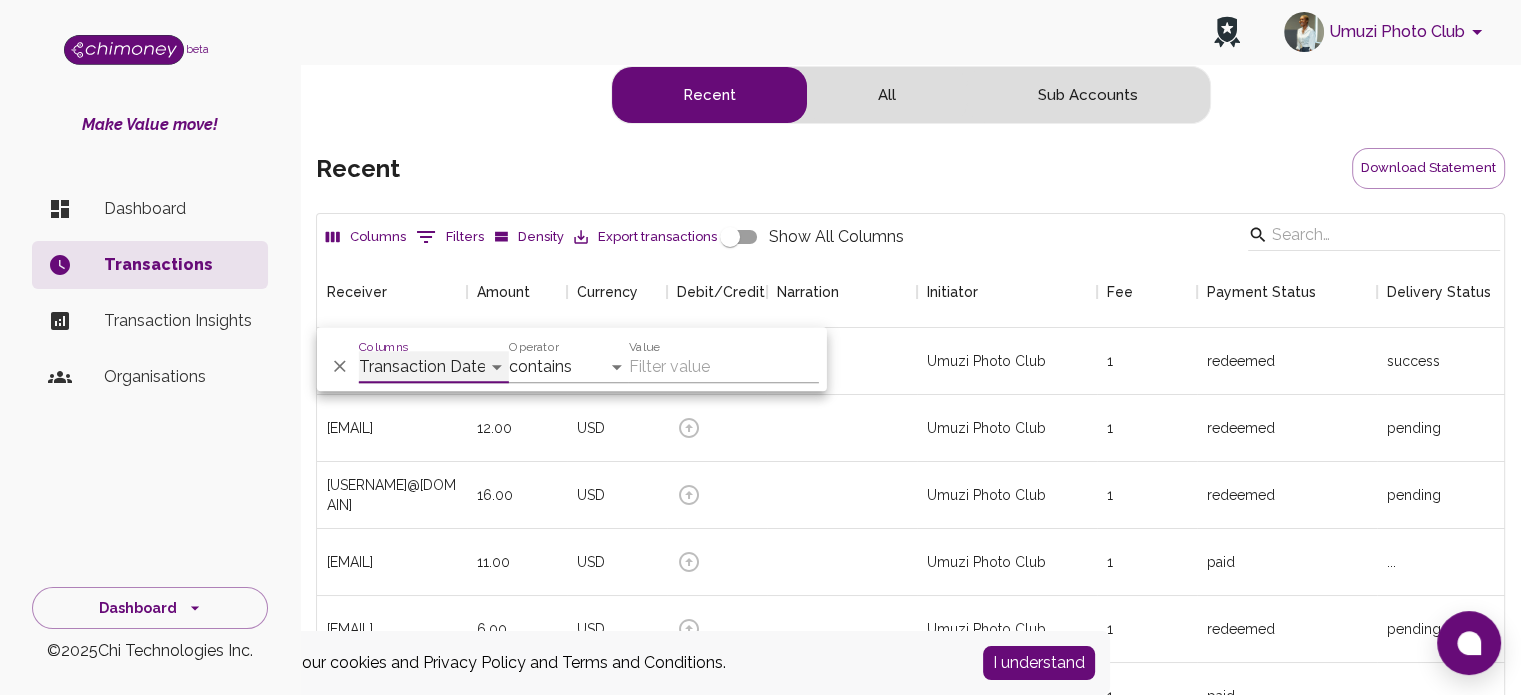 click on "Receiver Amount Currency Debit/Credit Narration Initiator Fee Payment Status Delivery Status Transaction Date Ref" at bounding box center (434, 367) 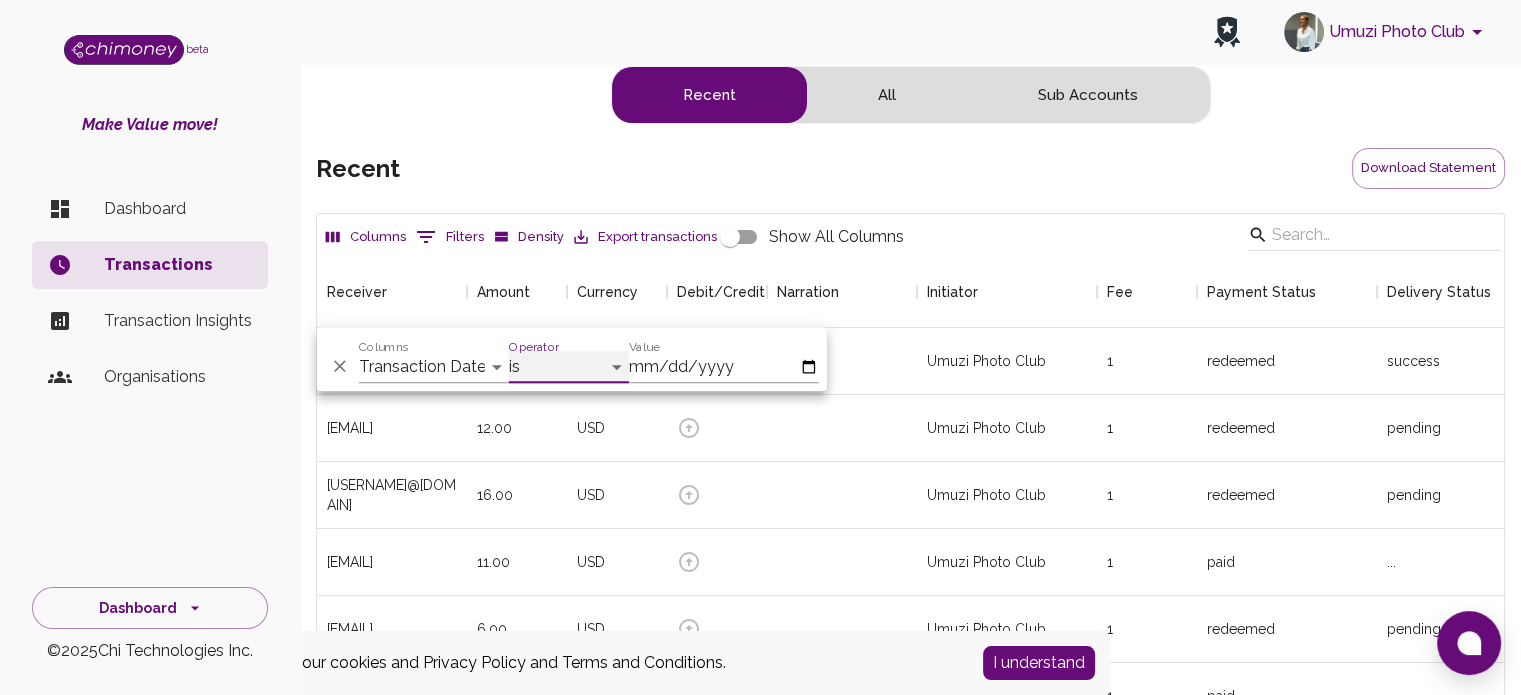 click on "is is not is after is on or after is before is on or before is empty is not empty" at bounding box center (569, 367) 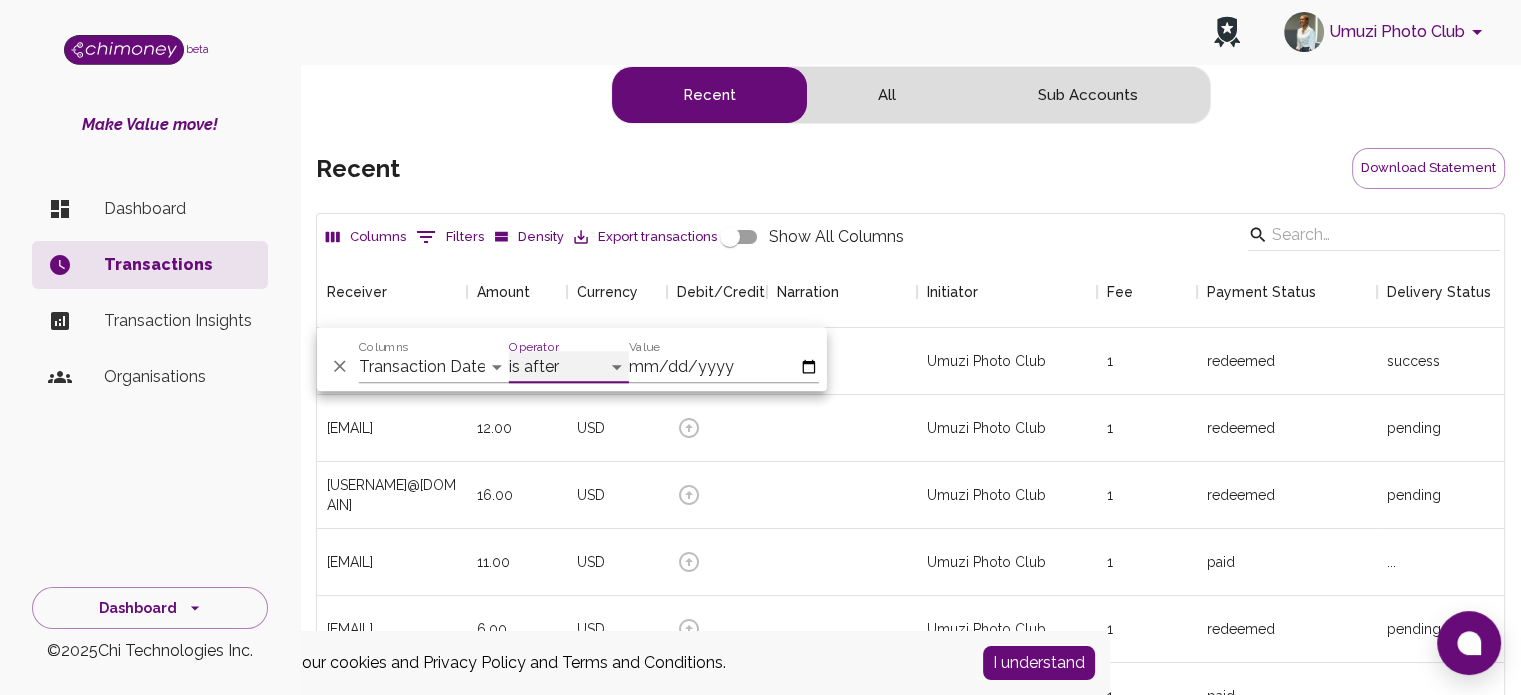 click on "is is not is after is on or after is before is on or before is empty is not empty" at bounding box center (569, 367) 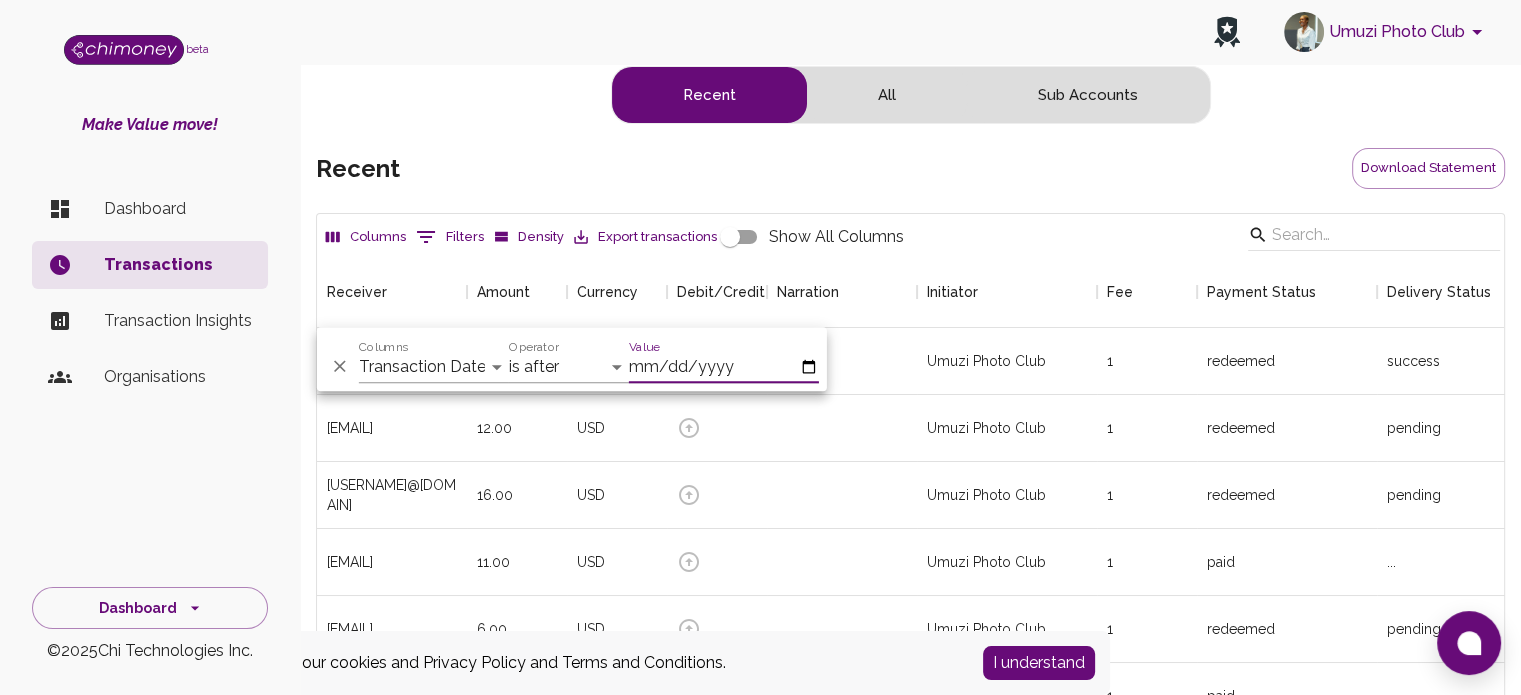 click on "Value" at bounding box center (724, 367) 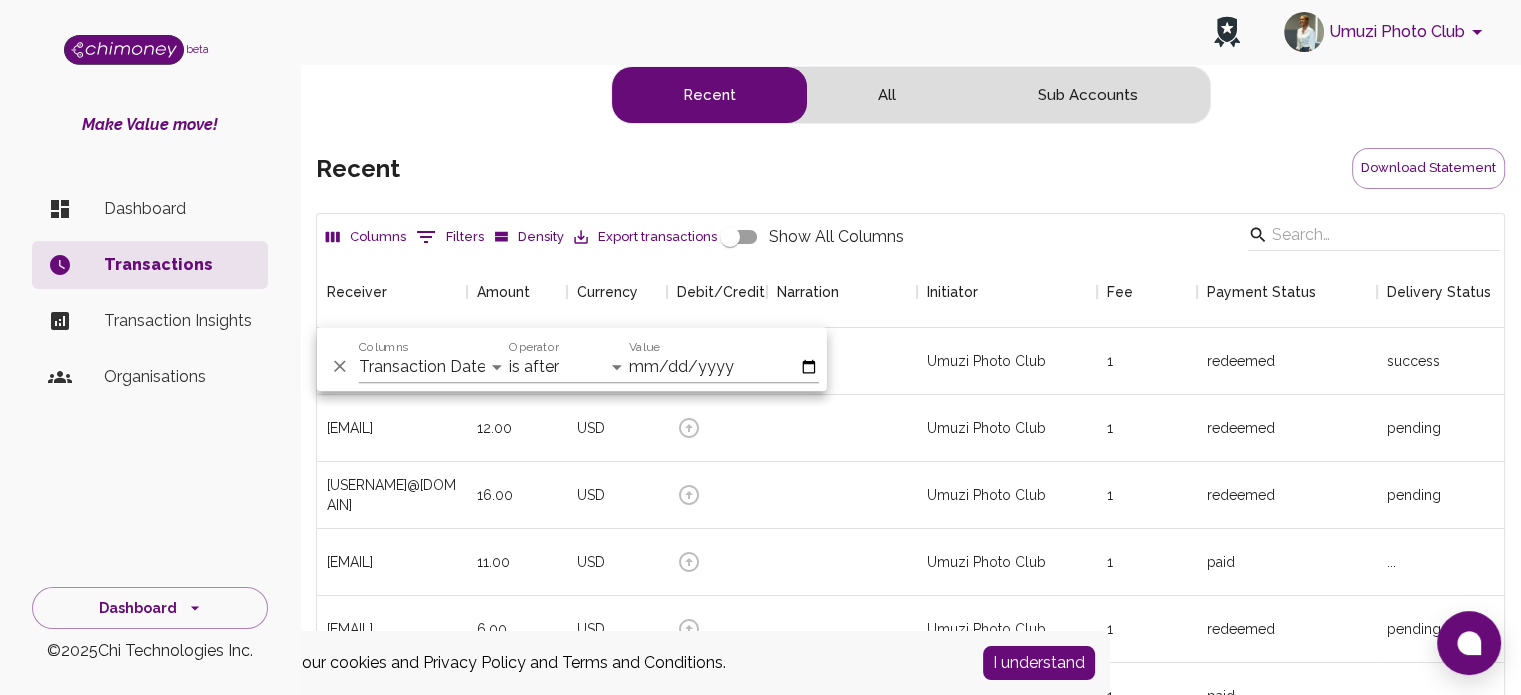 click on "Value" at bounding box center [724, 367] 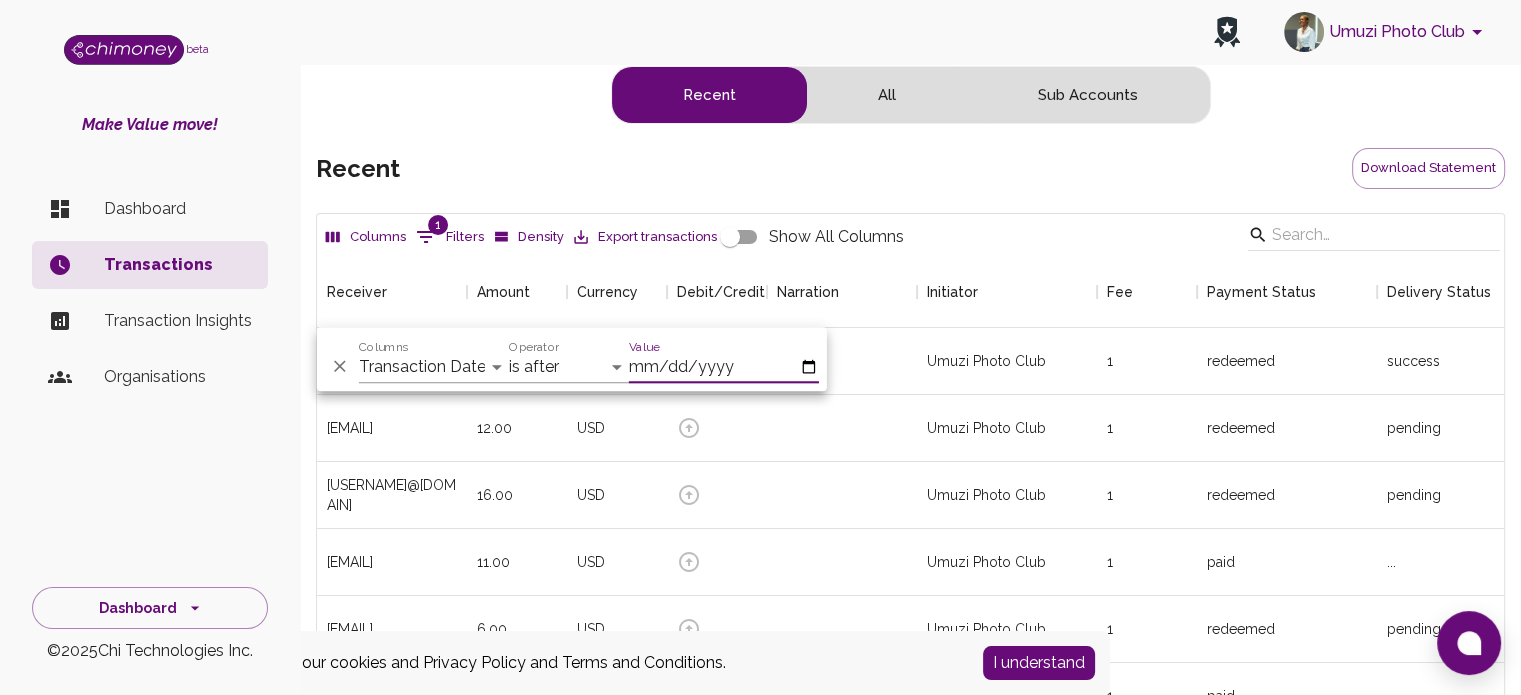 click on "[YYYY]-[MM]-[DD]" at bounding box center (724, 367) 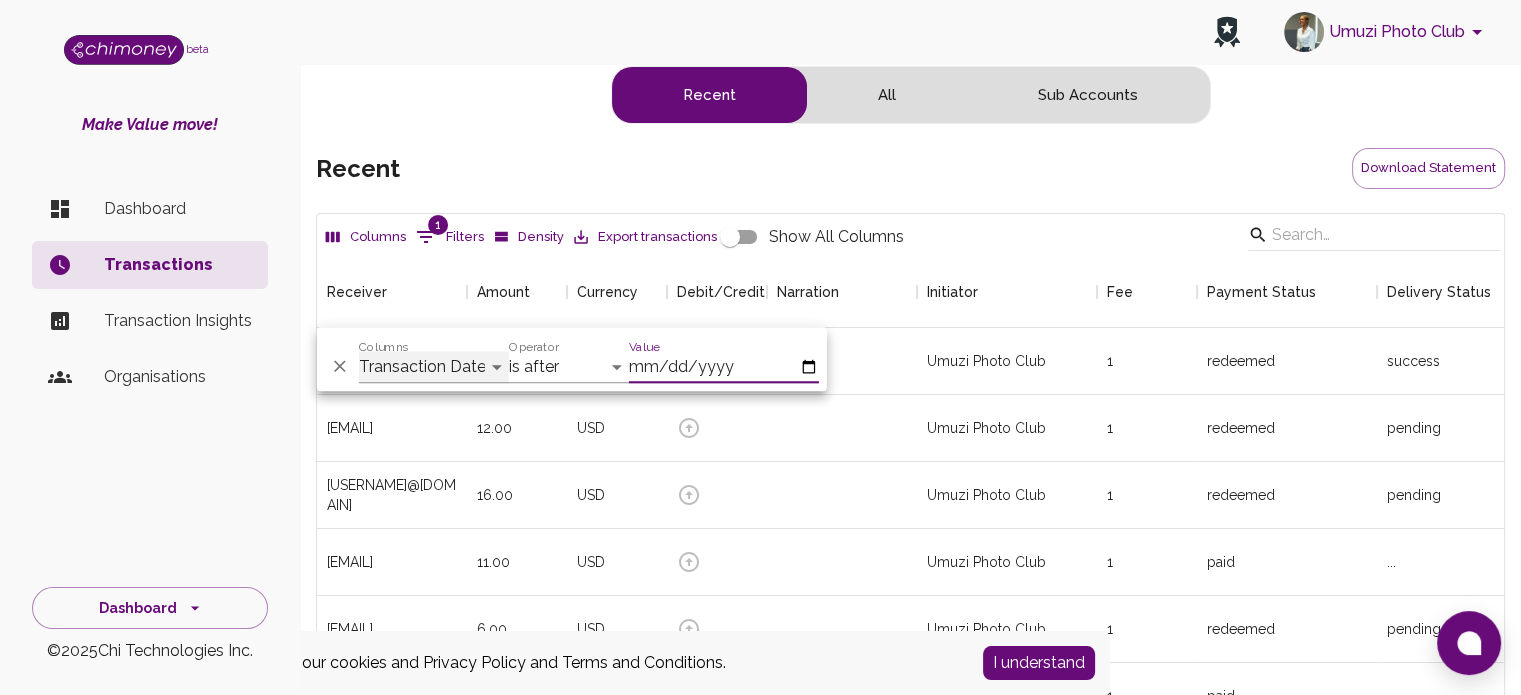click on "Receiver Amount Currency Debit/Credit Narration Initiator Fee Payment Status Delivery Status Transaction Date Ref" at bounding box center [434, 367] 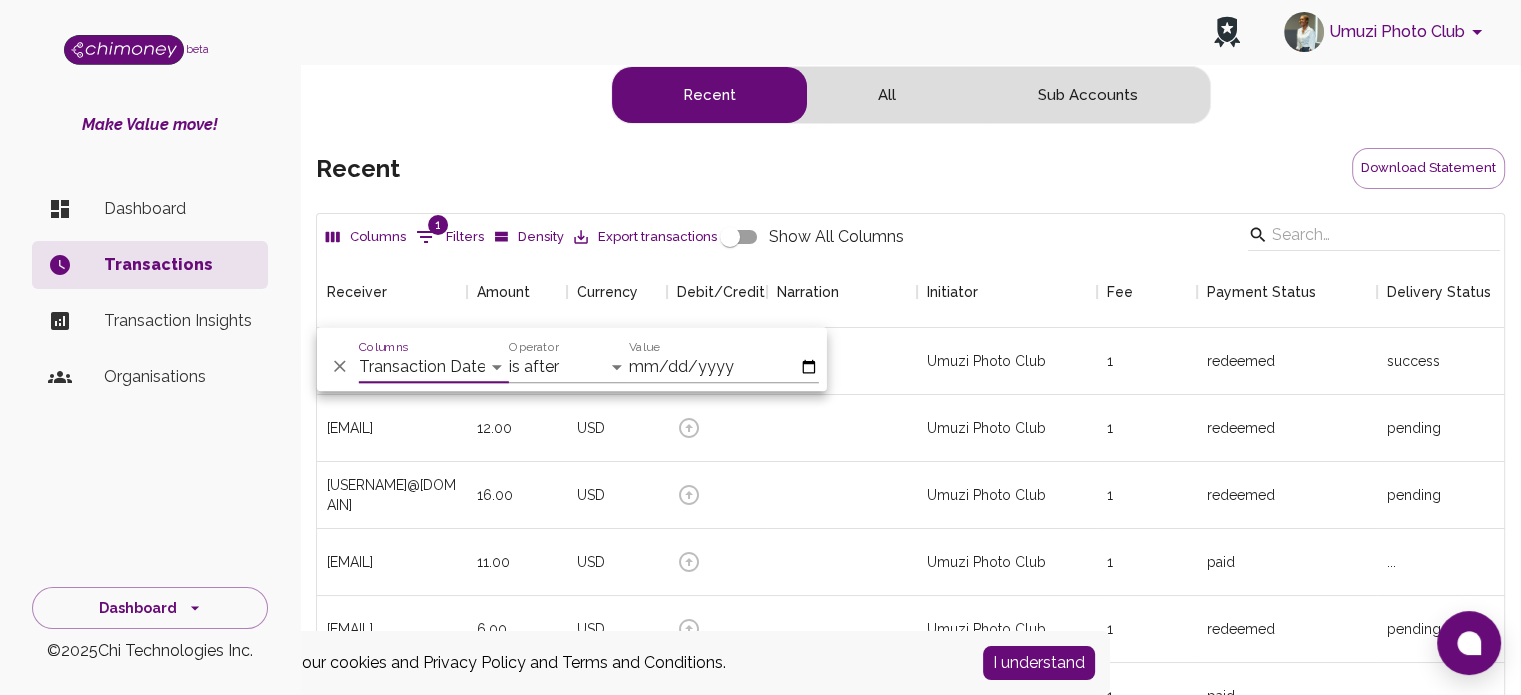 click on "Columns 1 Filters Density Export transactions Show All Columns" at bounding box center (910, 237) 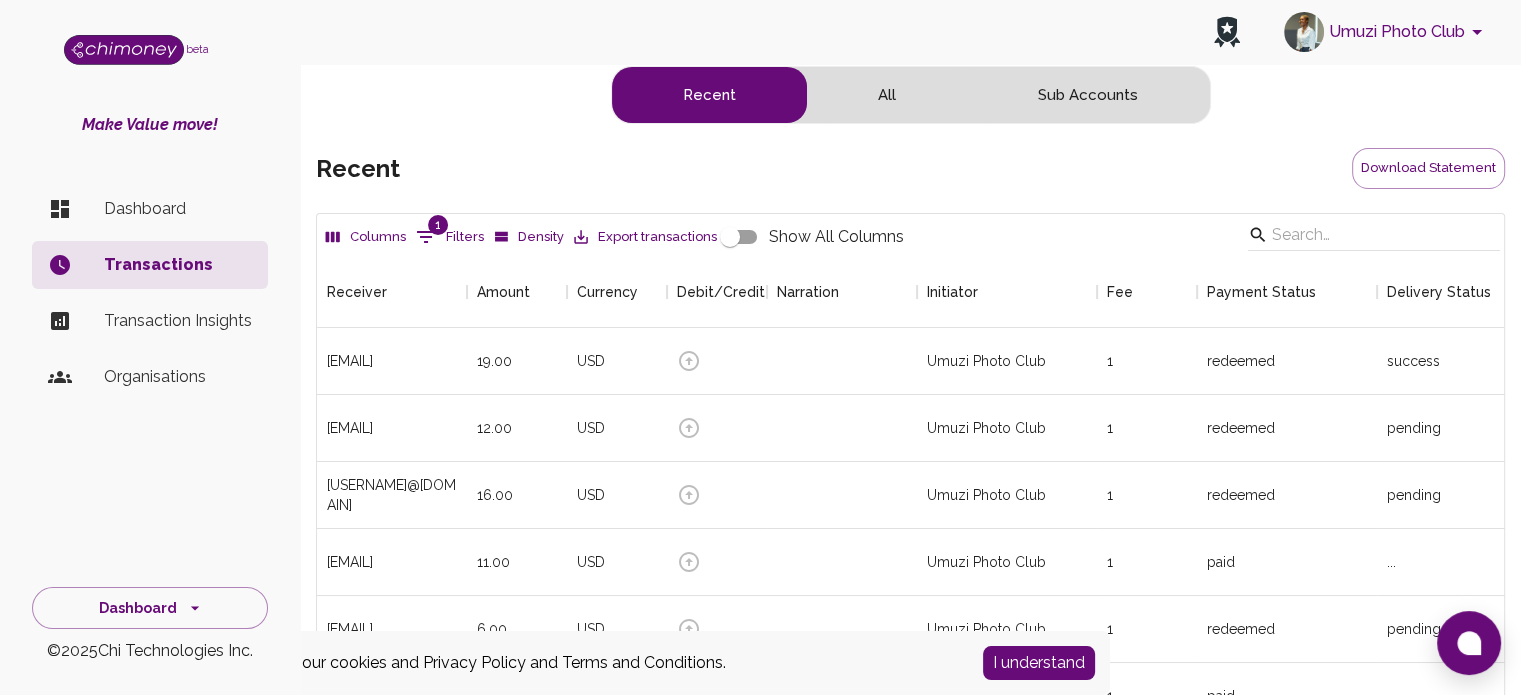 click on "Show All Columns" at bounding box center (730, 237) 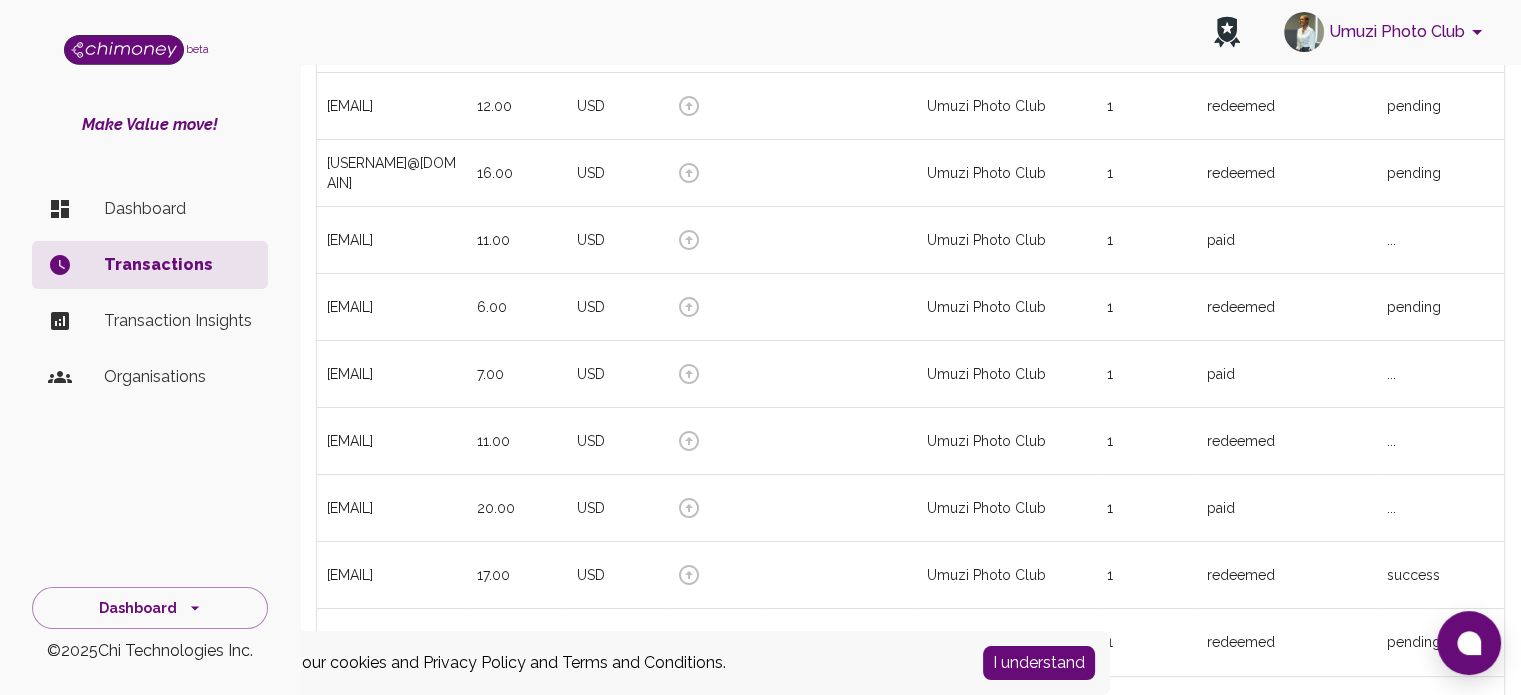 scroll, scrollTop: 486, scrollLeft: 0, axis: vertical 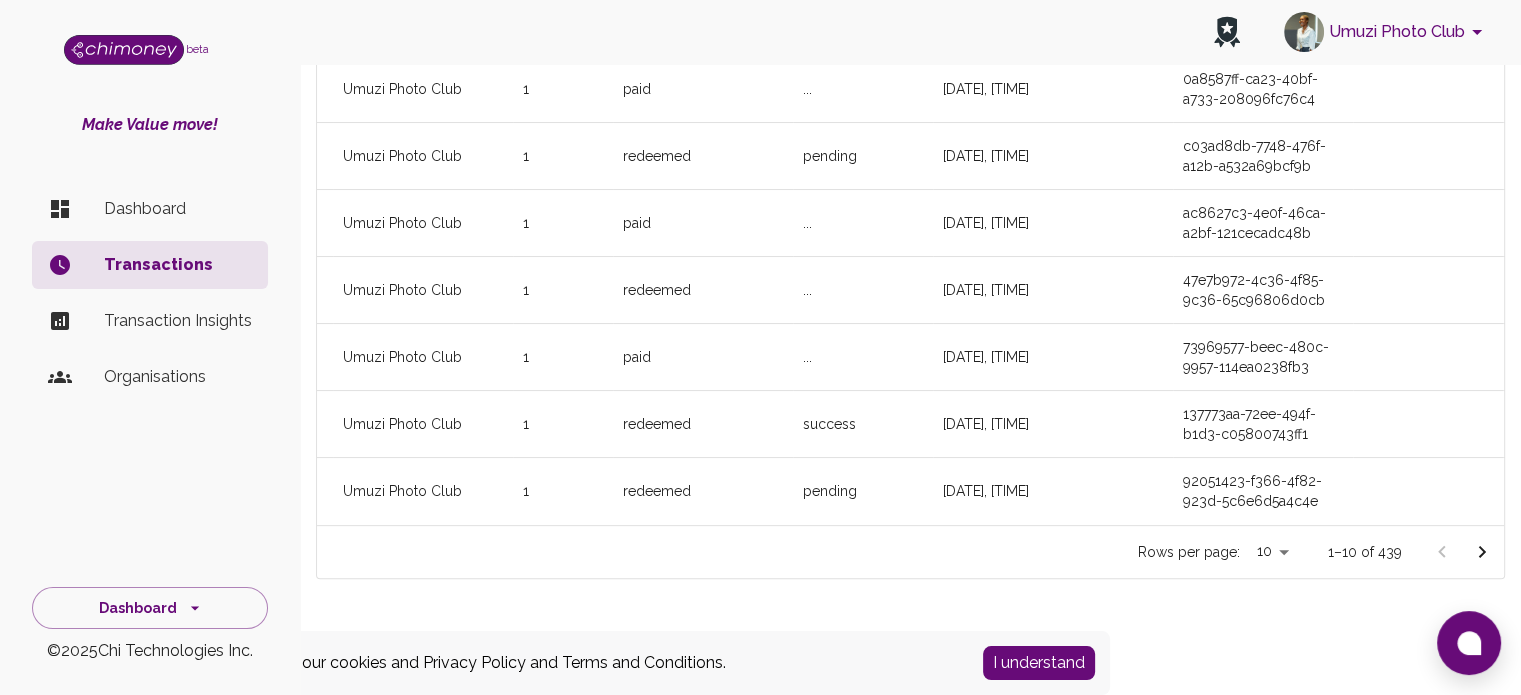 click 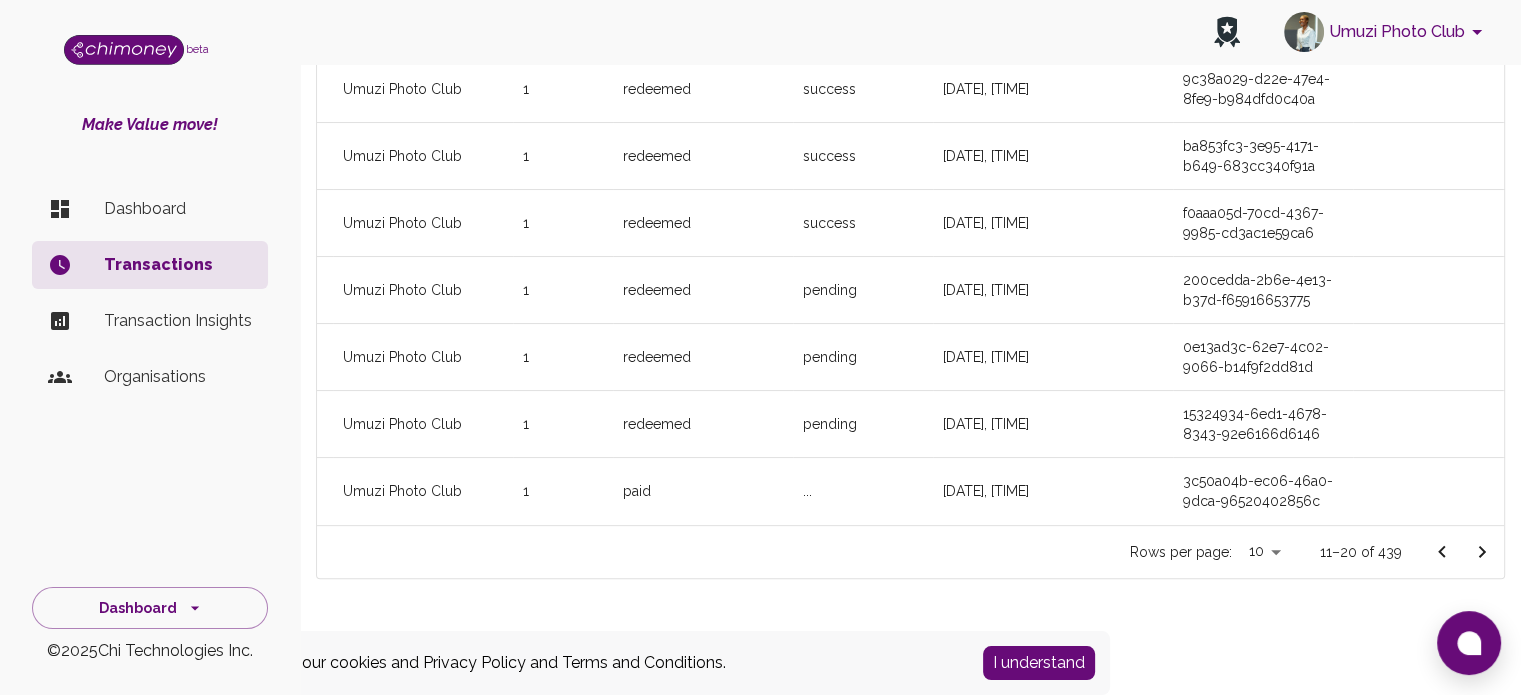 scroll, scrollTop: 486, scrollLeft: 0, axis: vertical 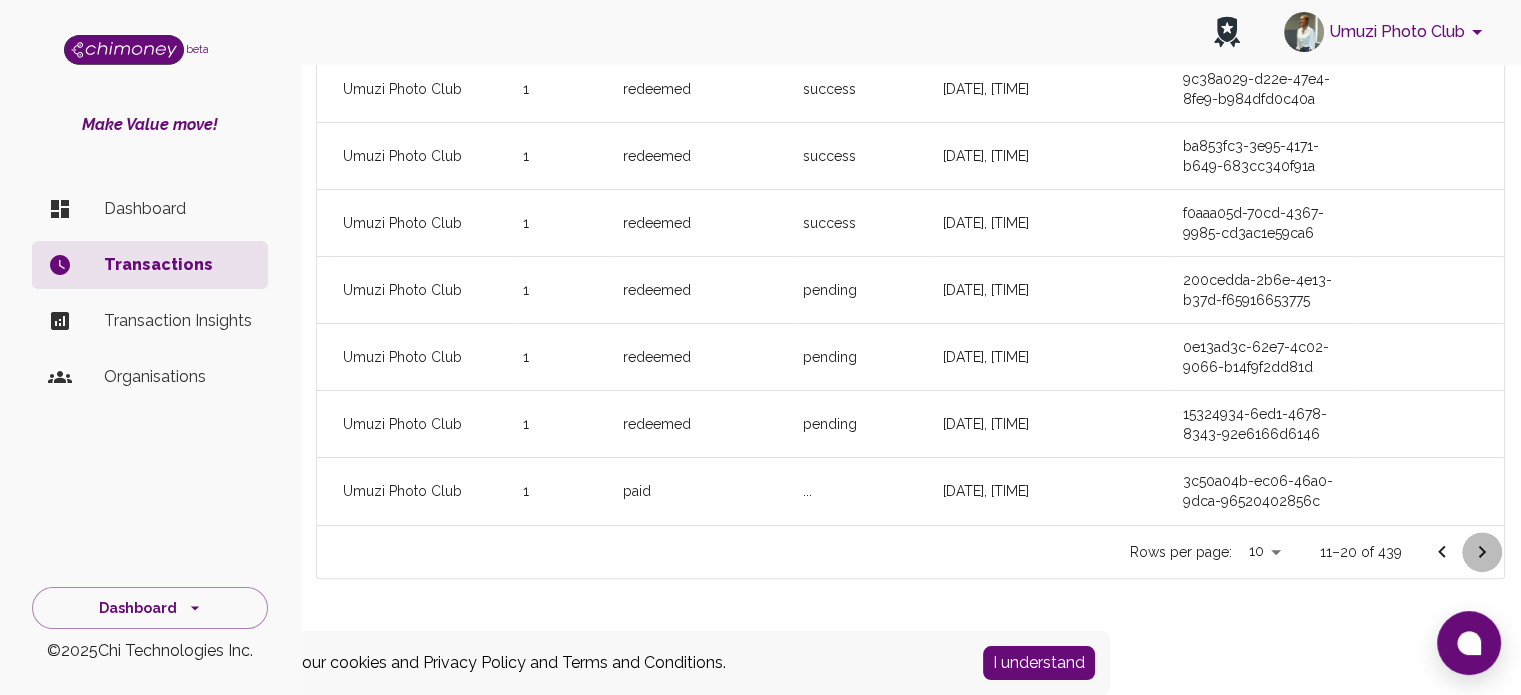 click 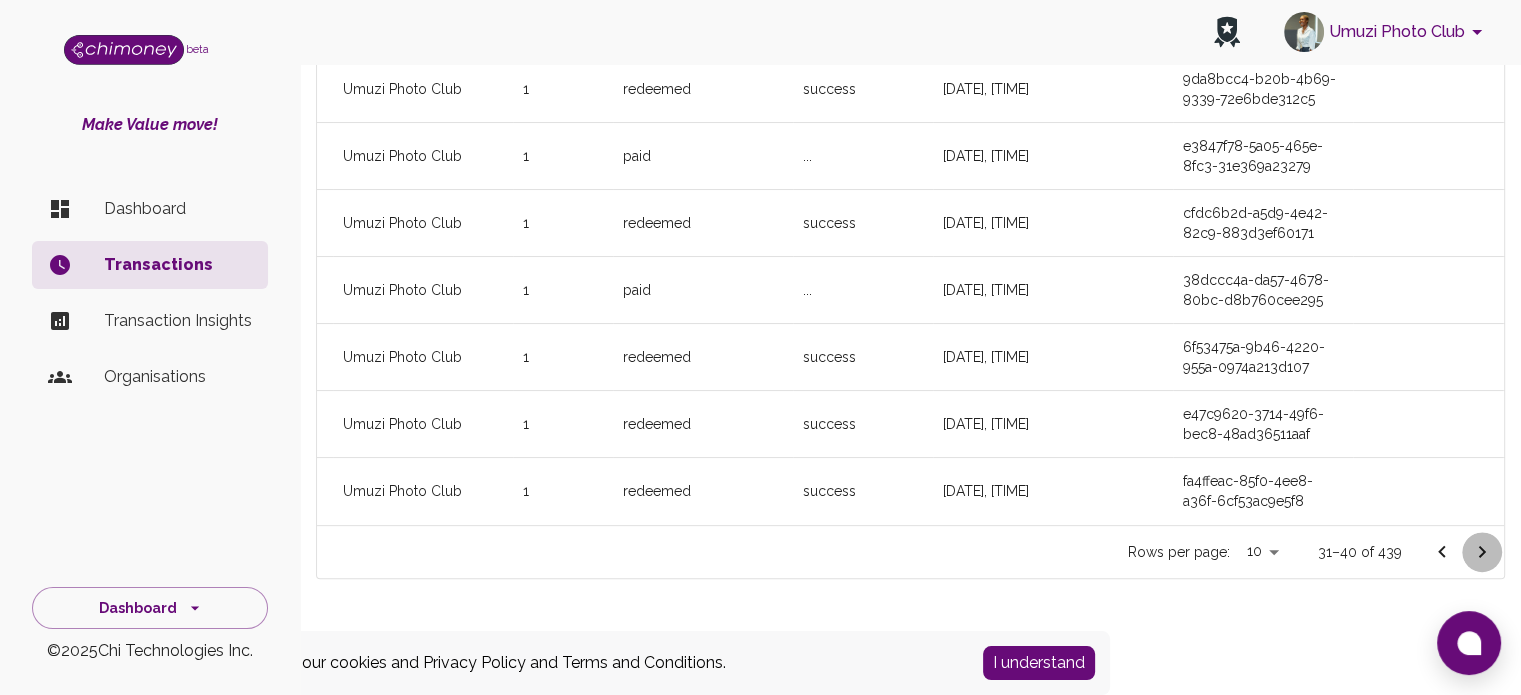 click 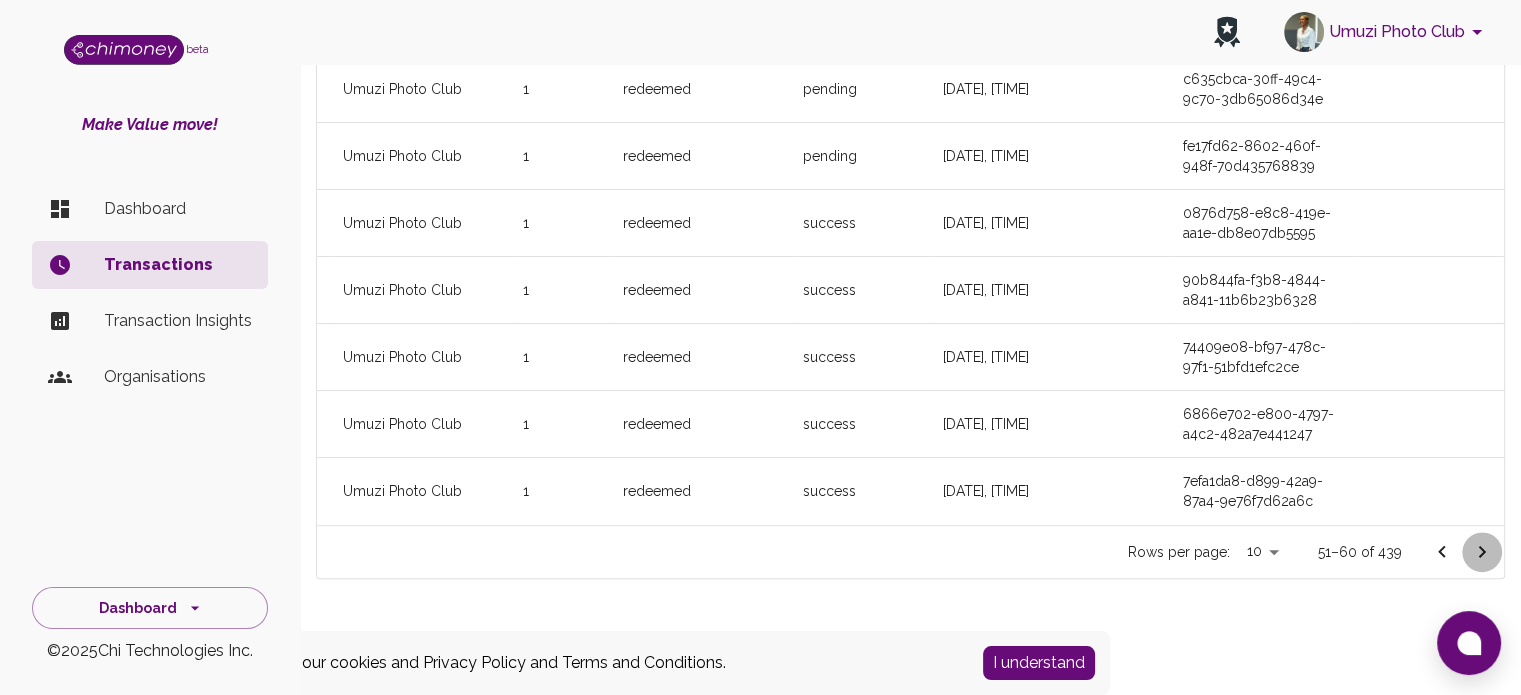 click 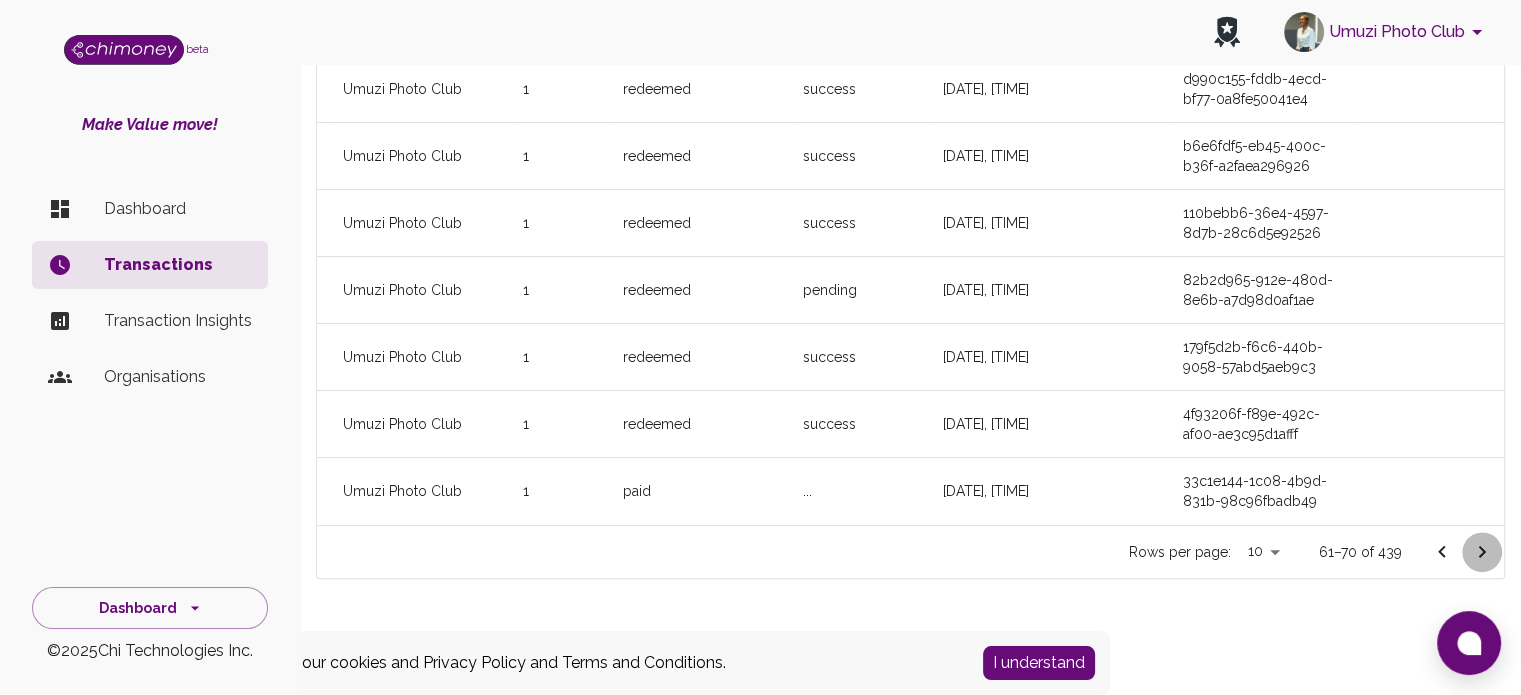 click 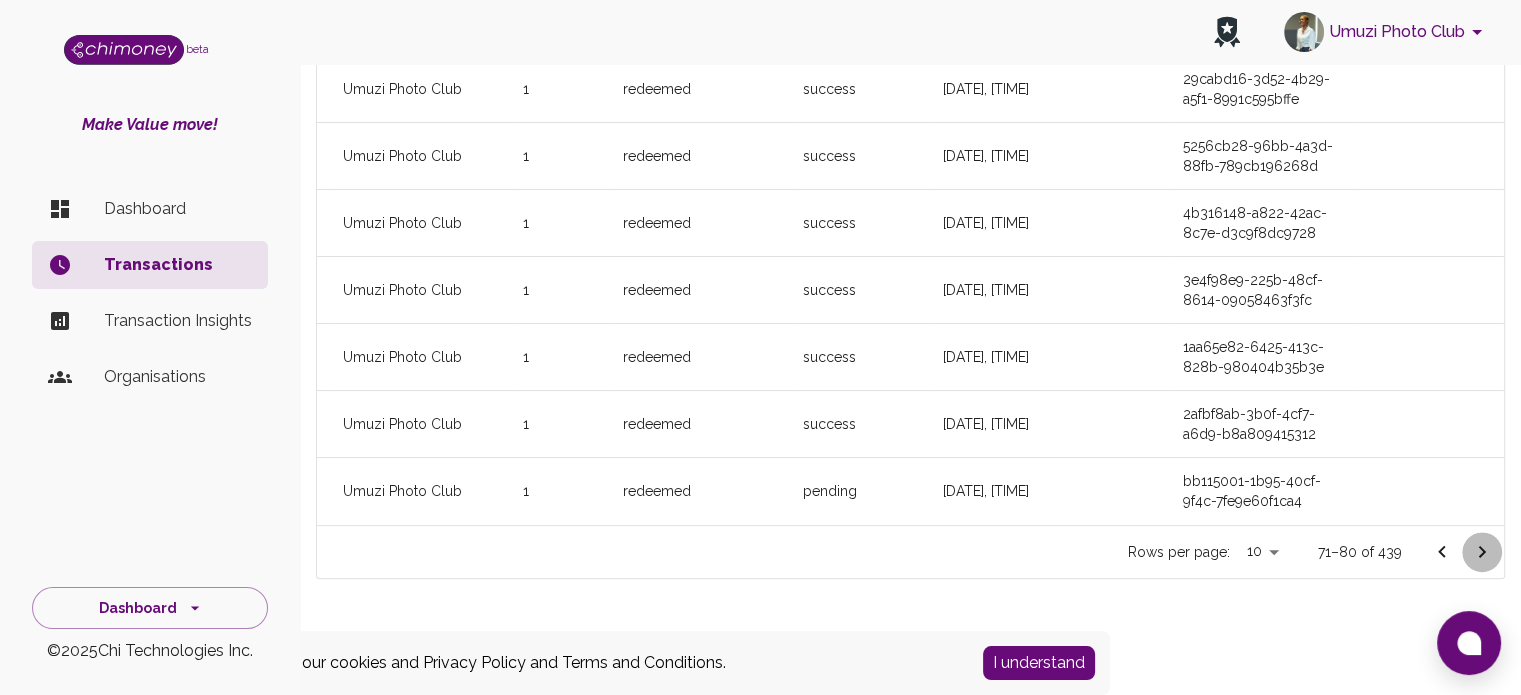 click 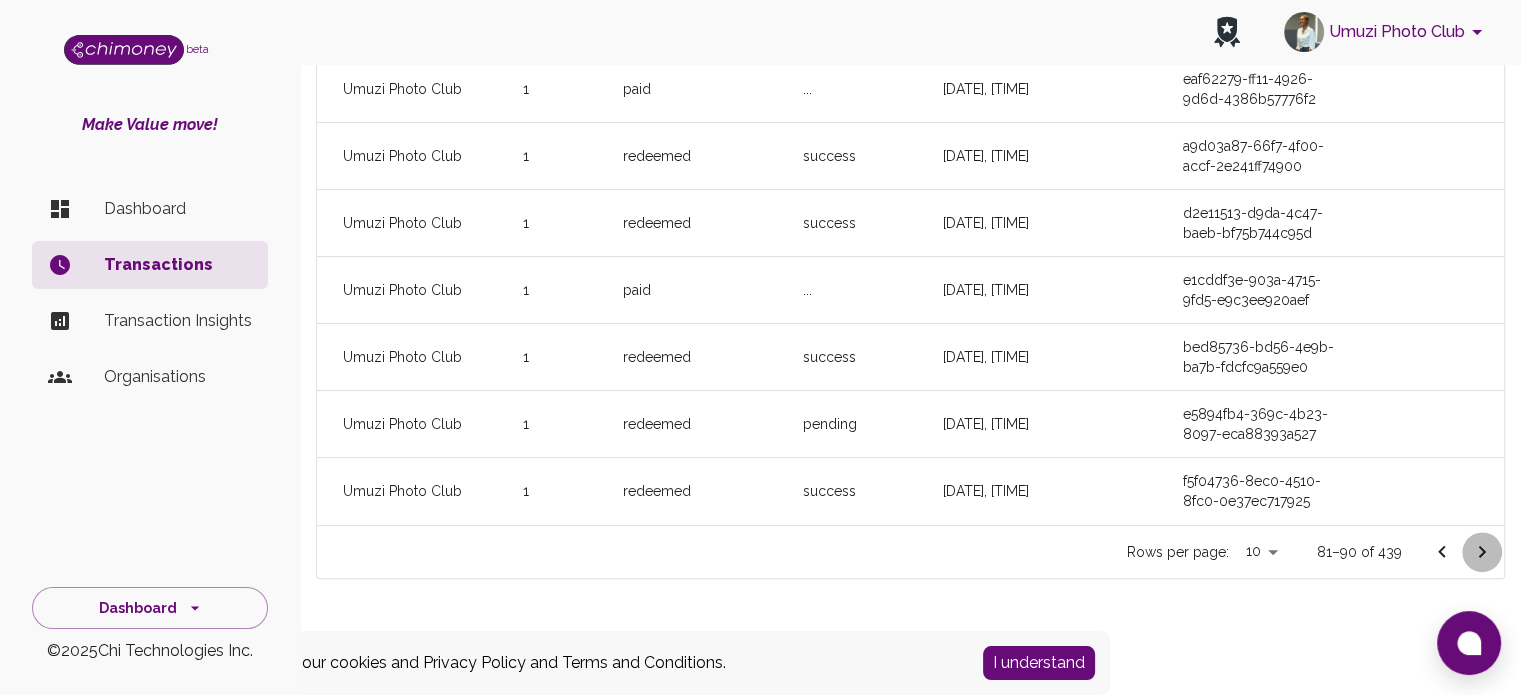 click 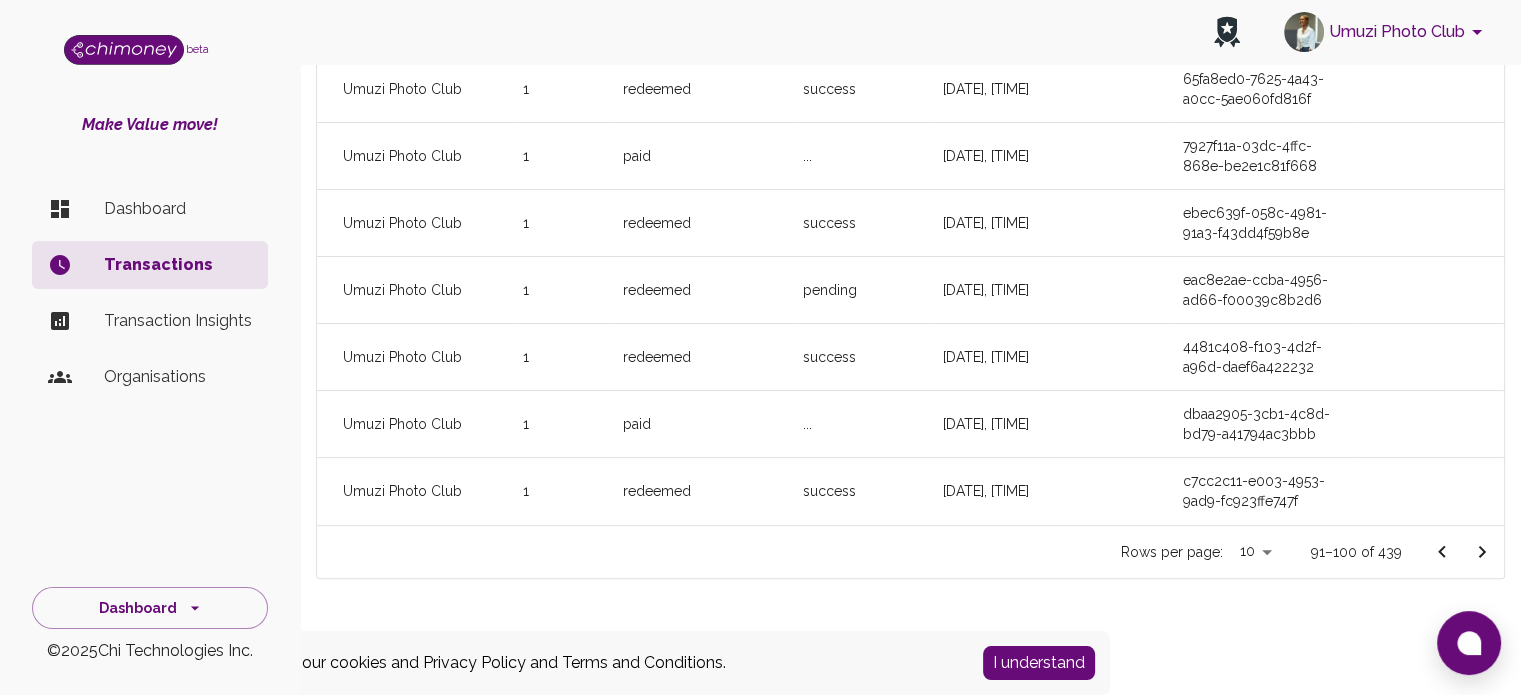 click 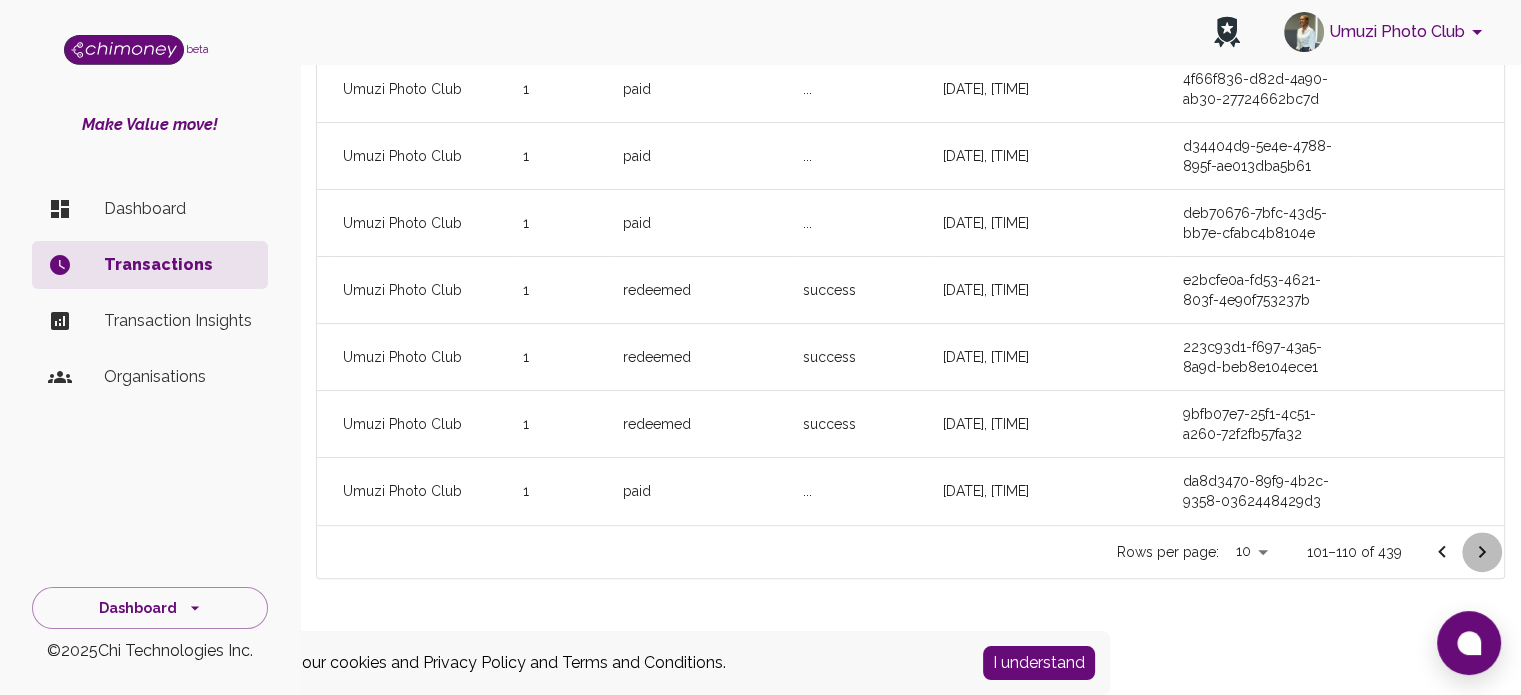 click 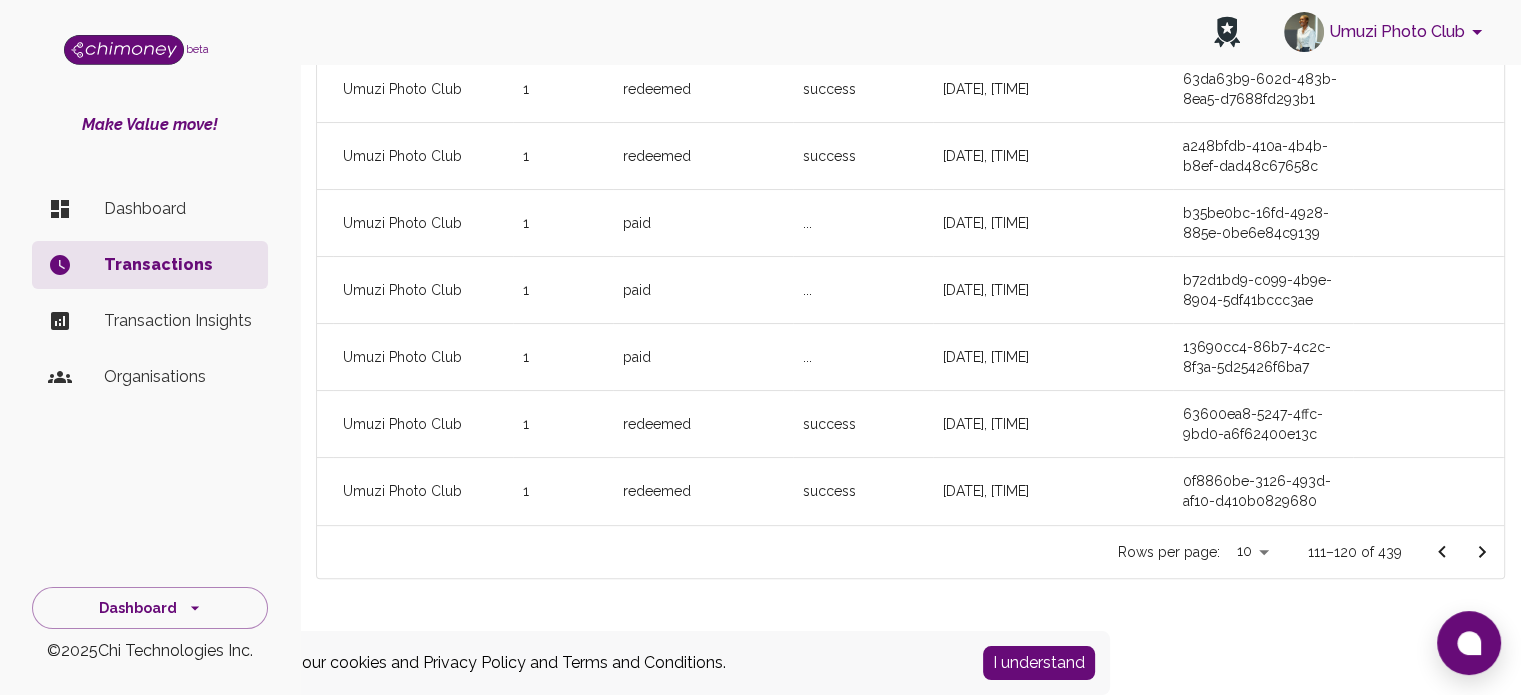 click 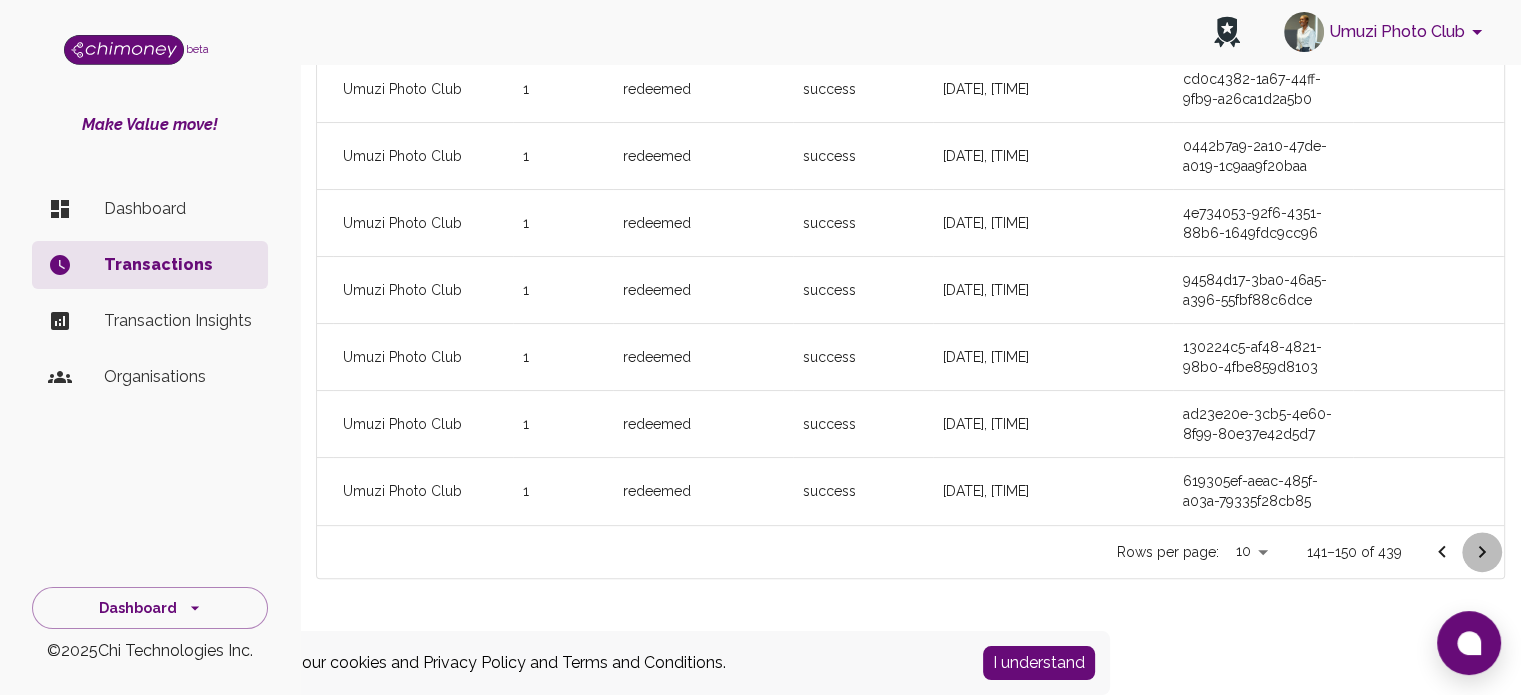 click 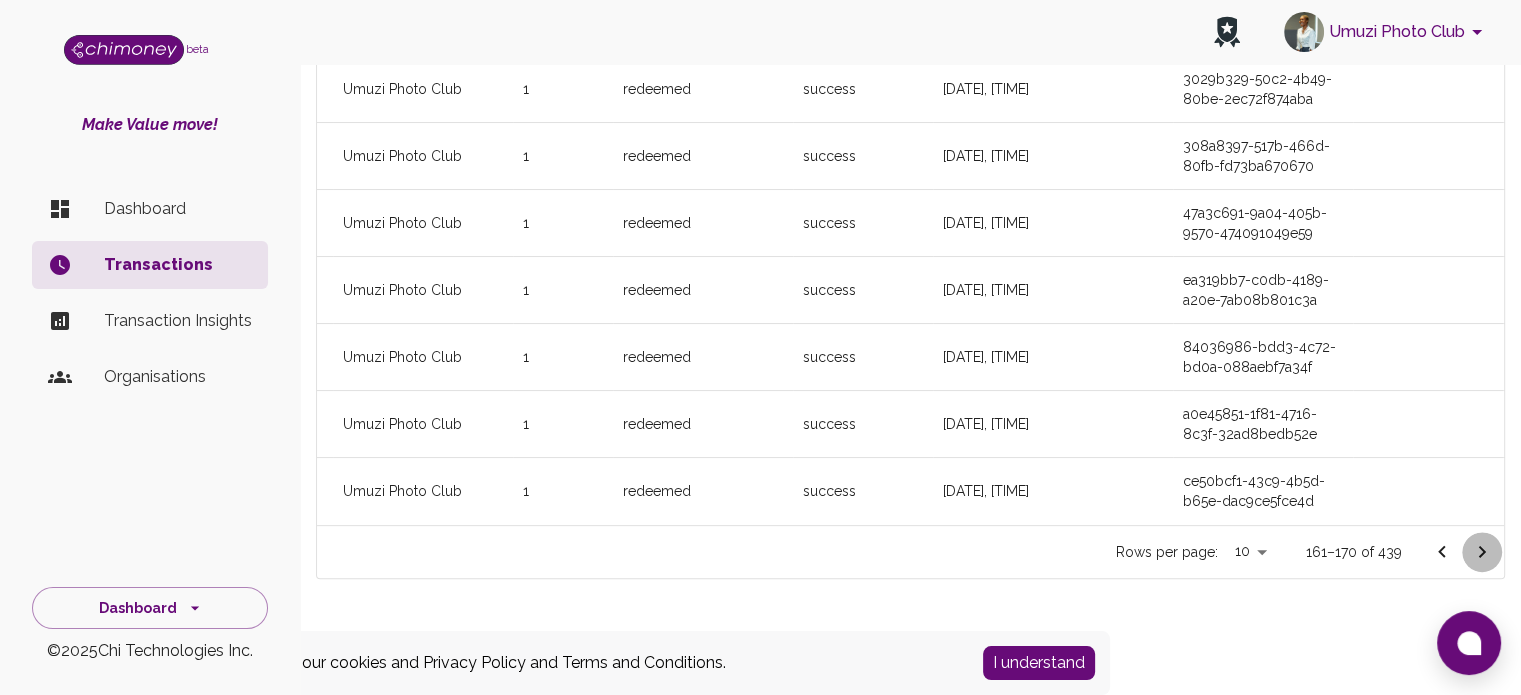 click 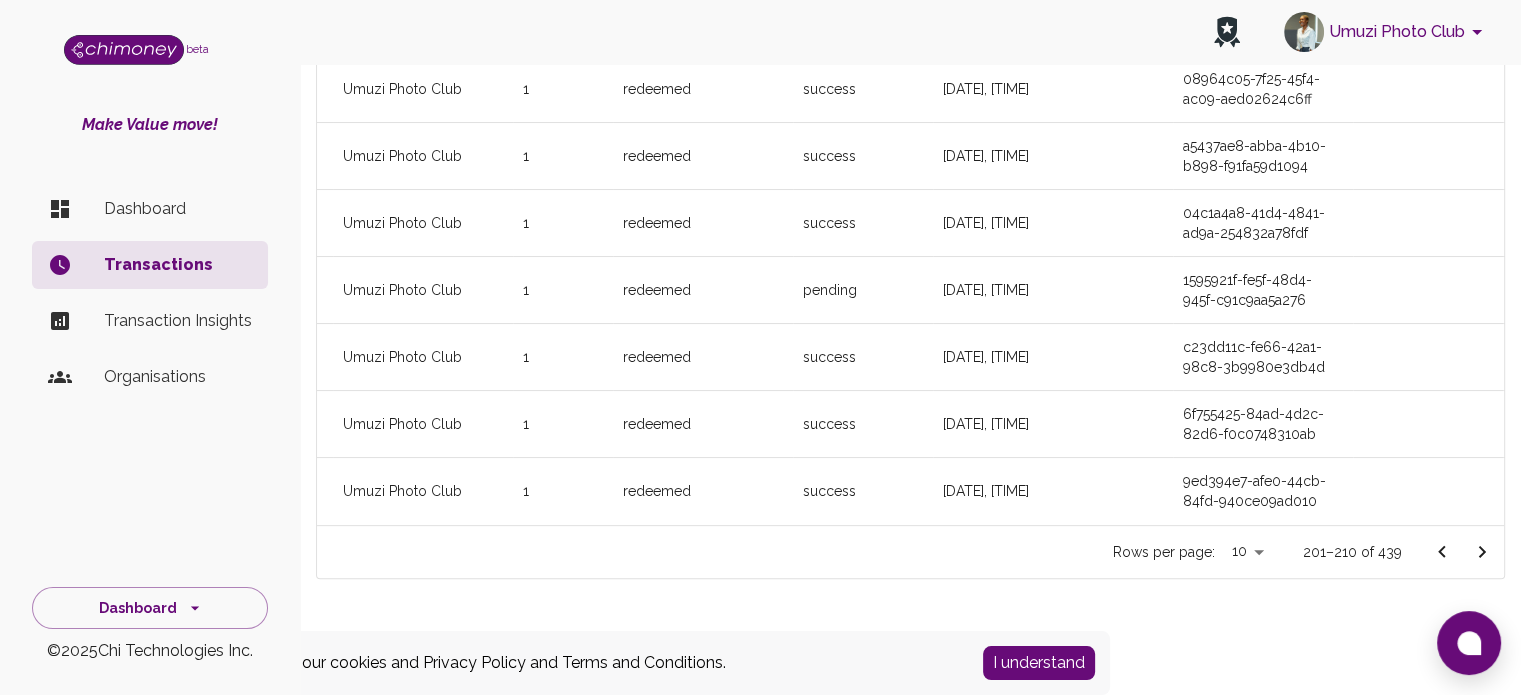 click 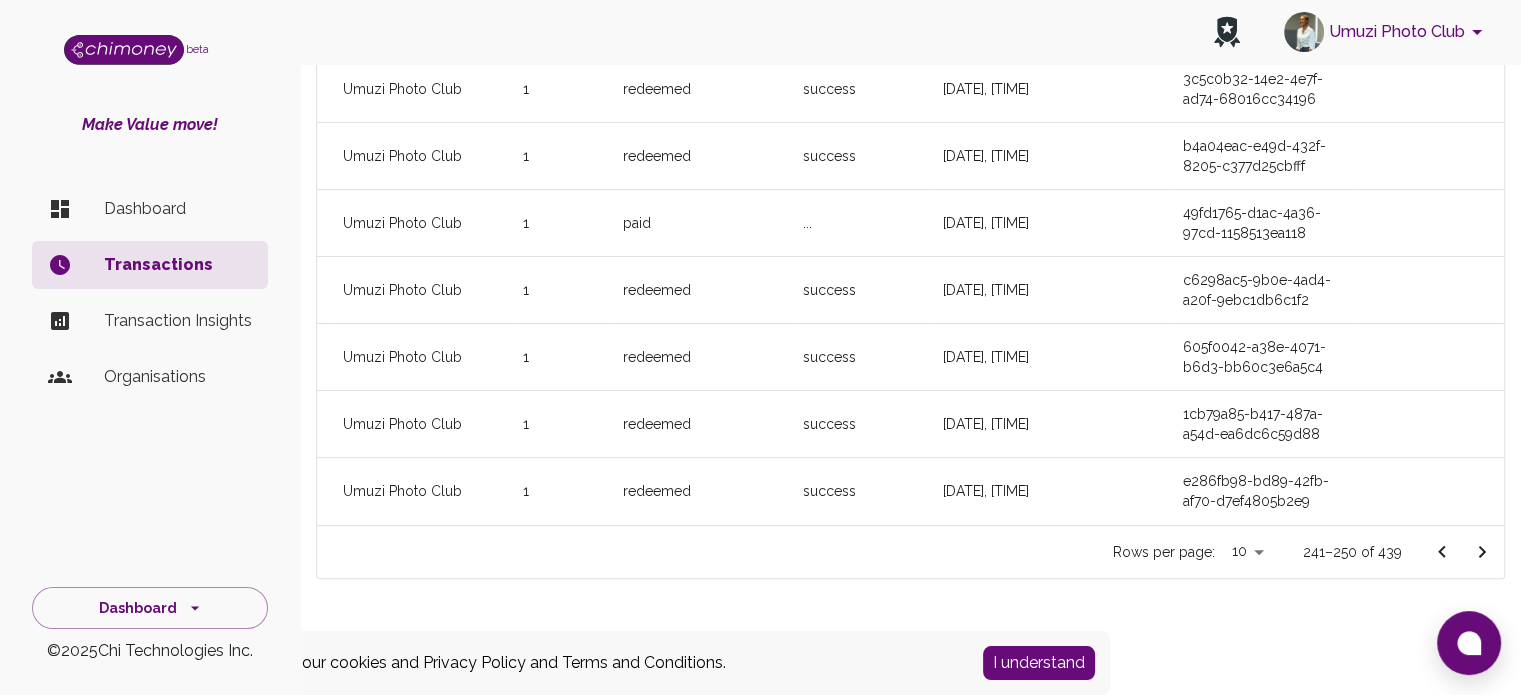 click 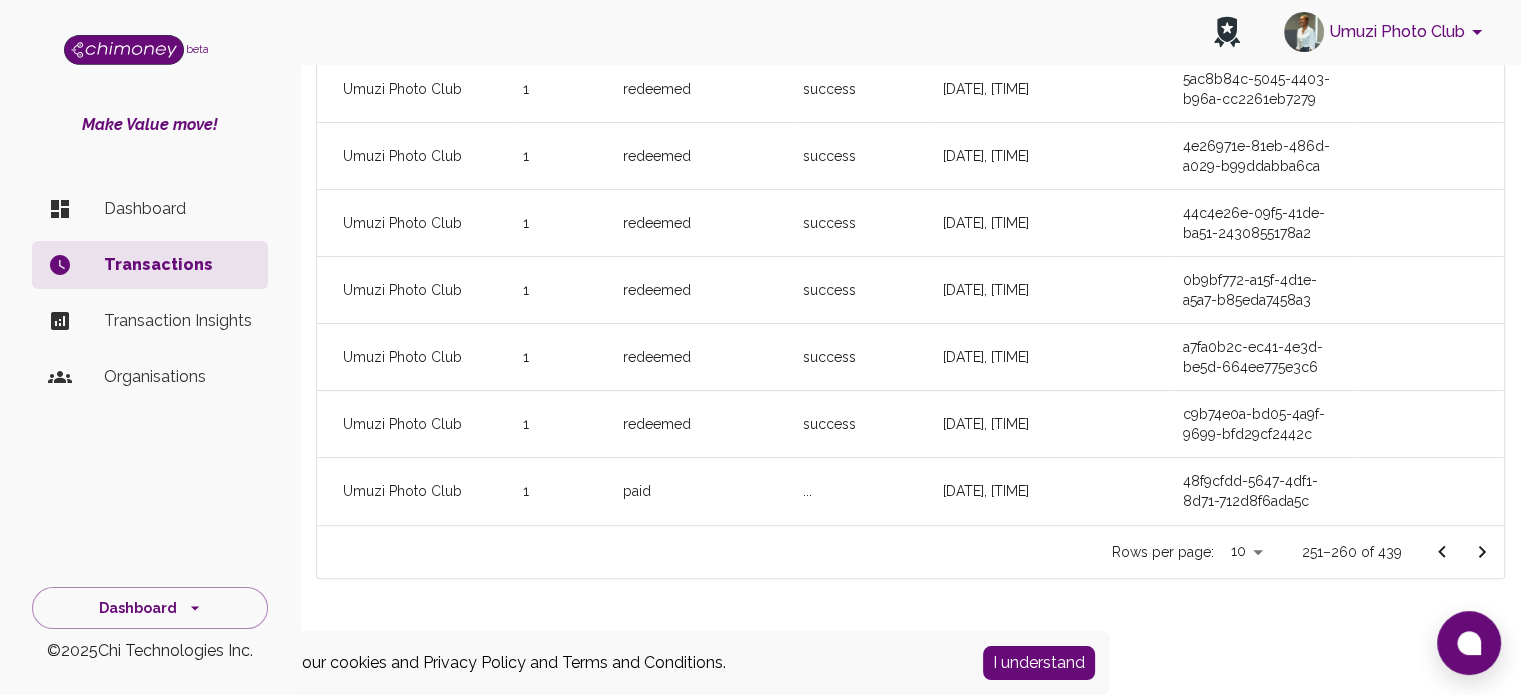 click 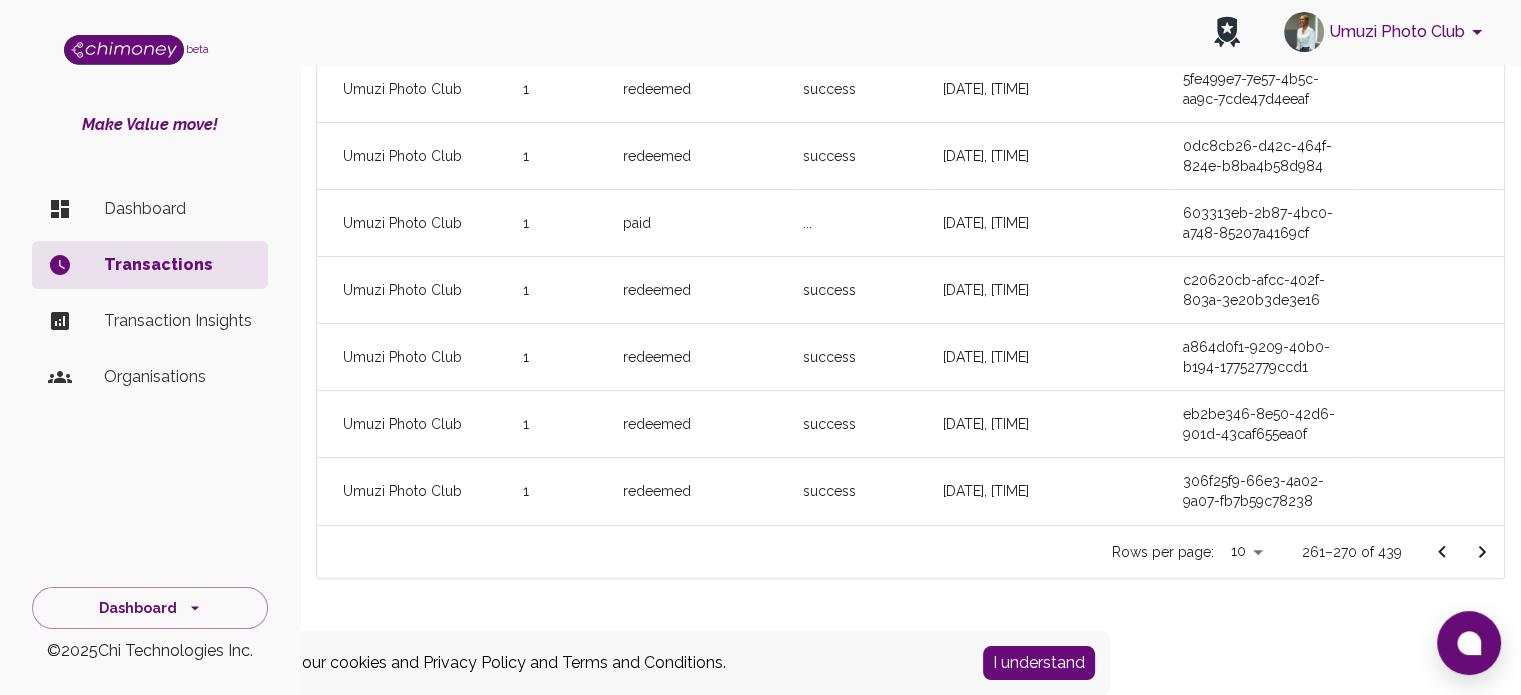 click 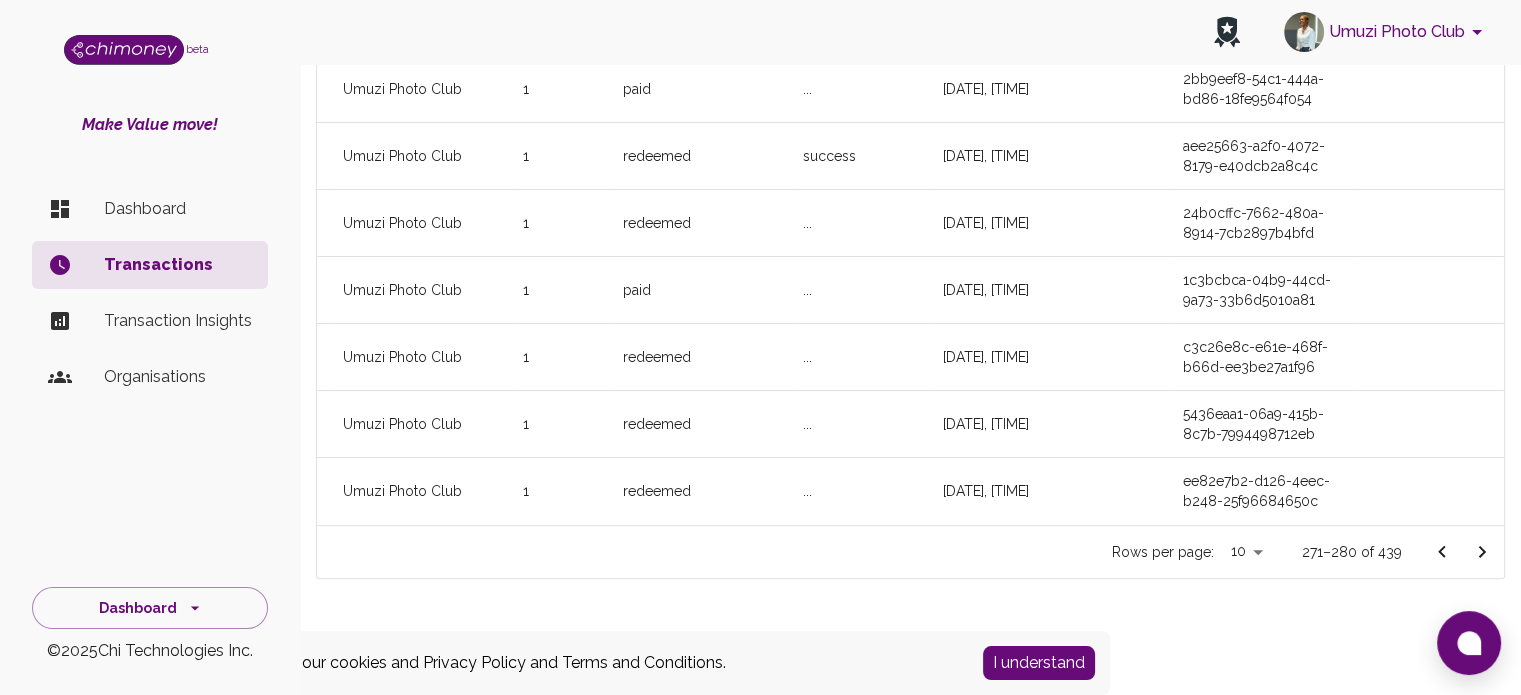 click at bounding box center [1482, 552] 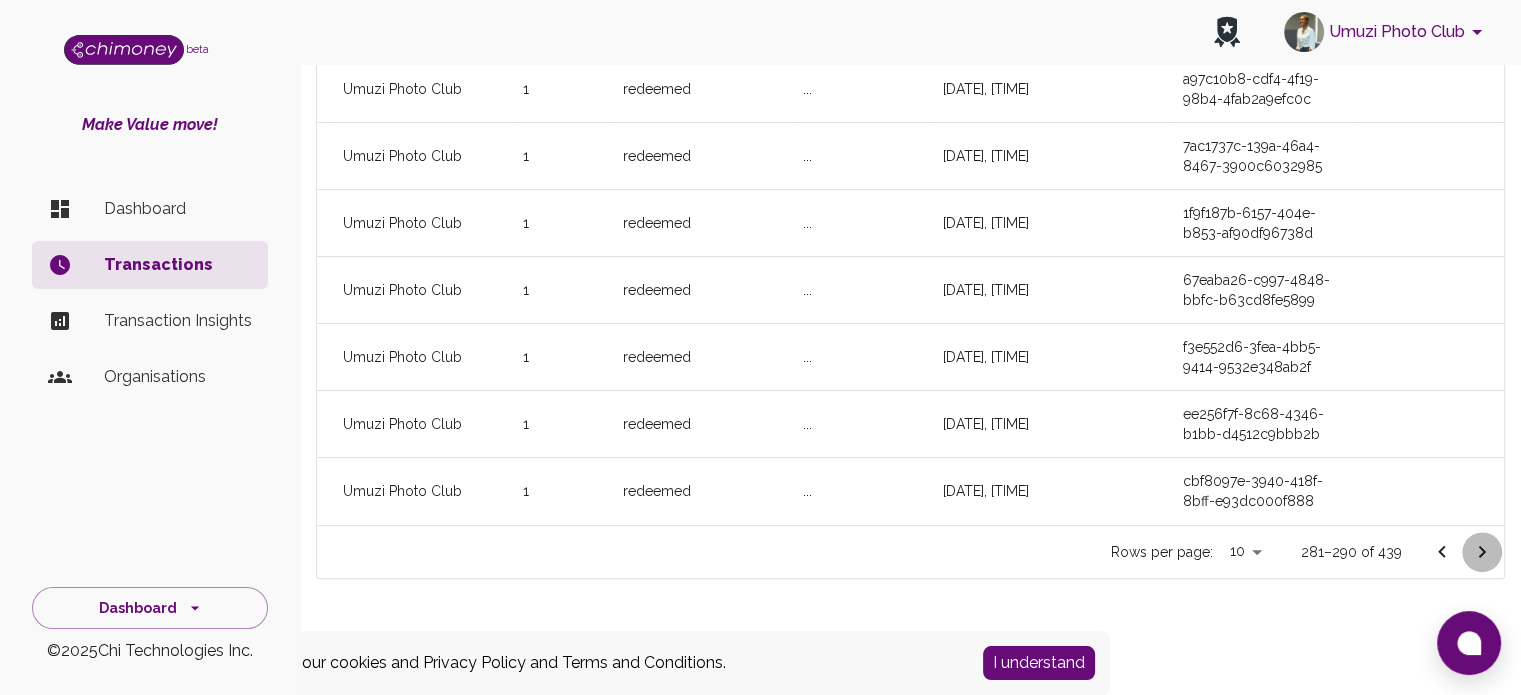 click at bounding box center (1482, 552) 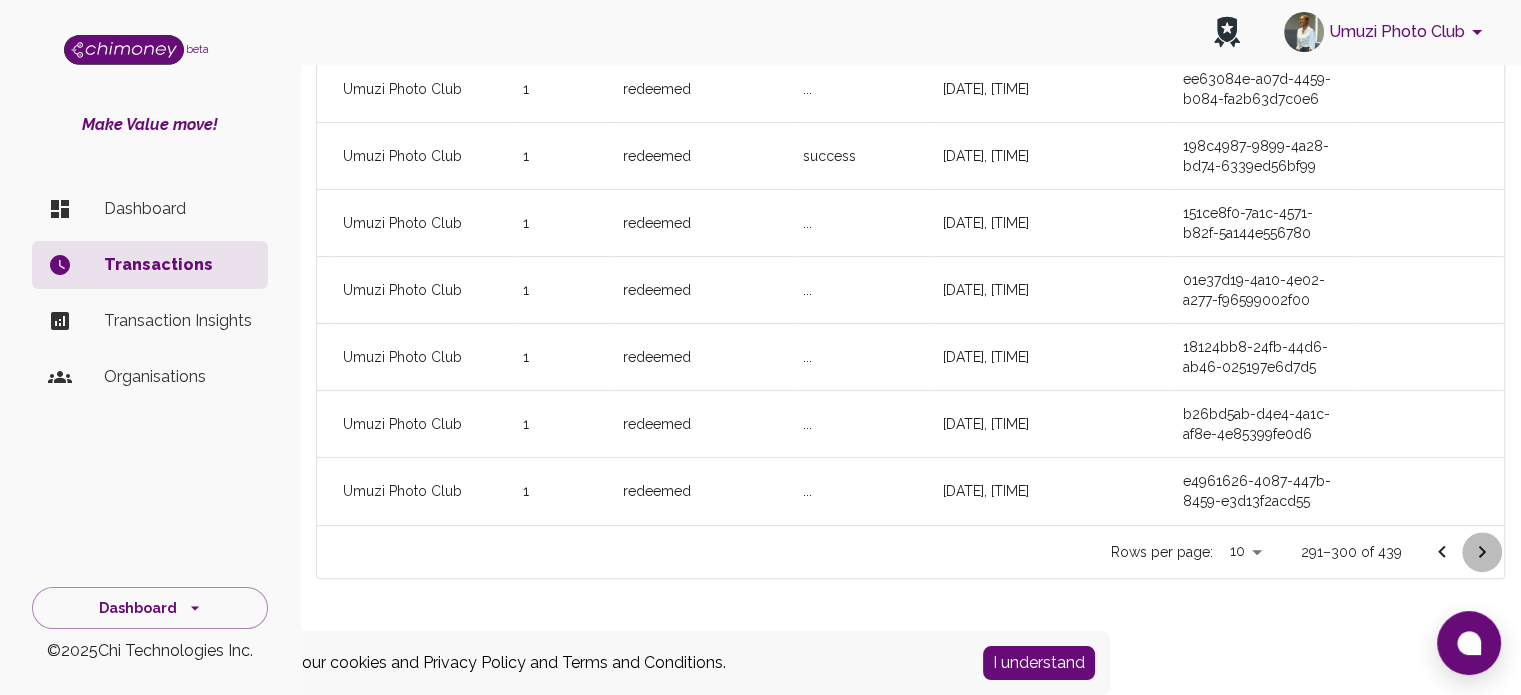 click at bounding box center [1482, 552] 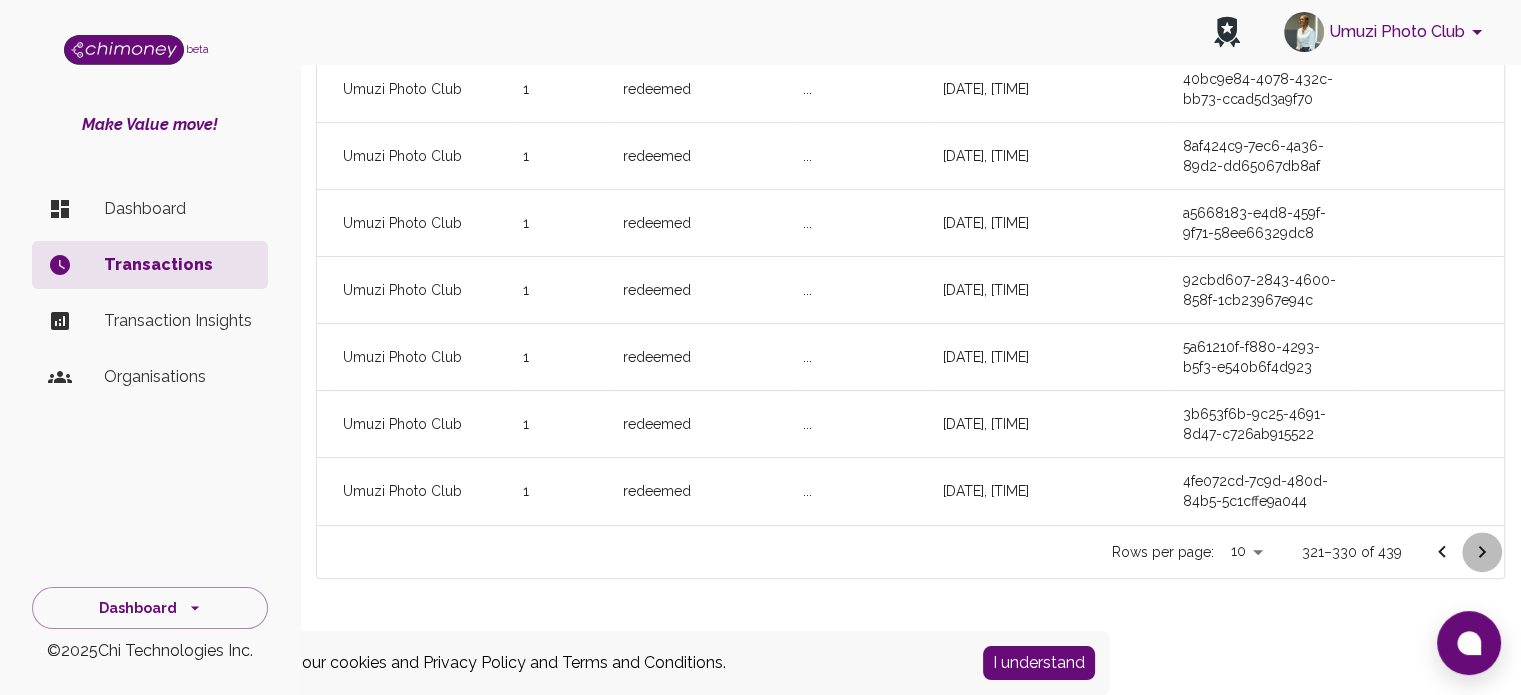 click at bounding box center (1482, 552) 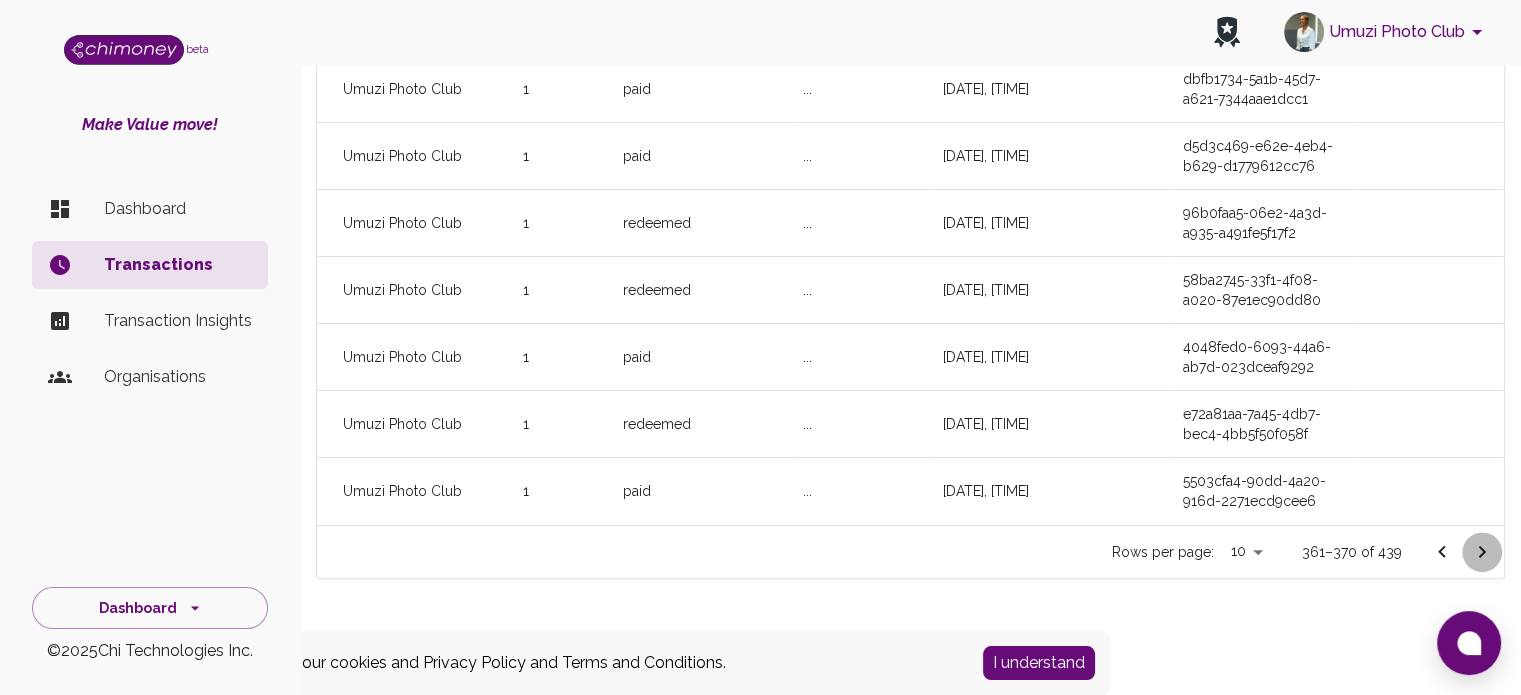 click at bounding box center (1482, 552) 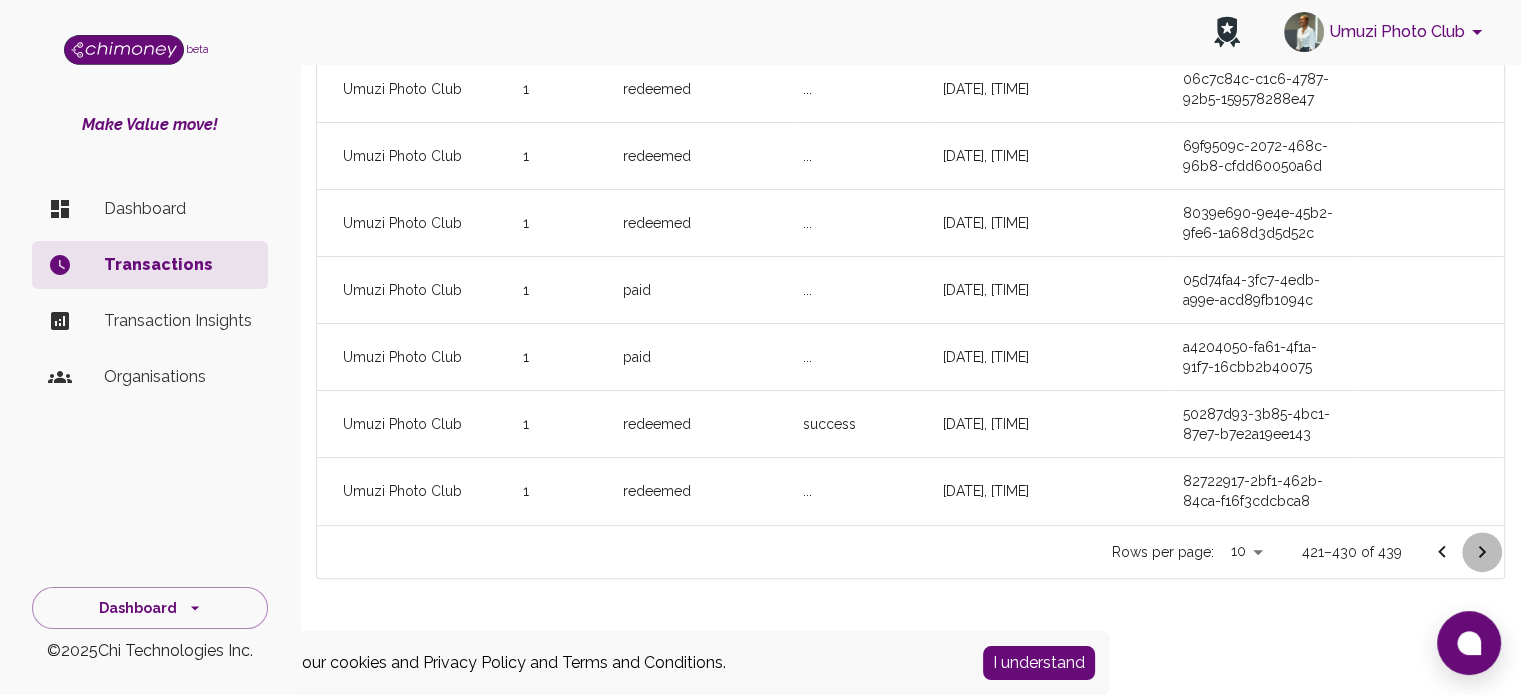 click at bounding box center [1482, 552] 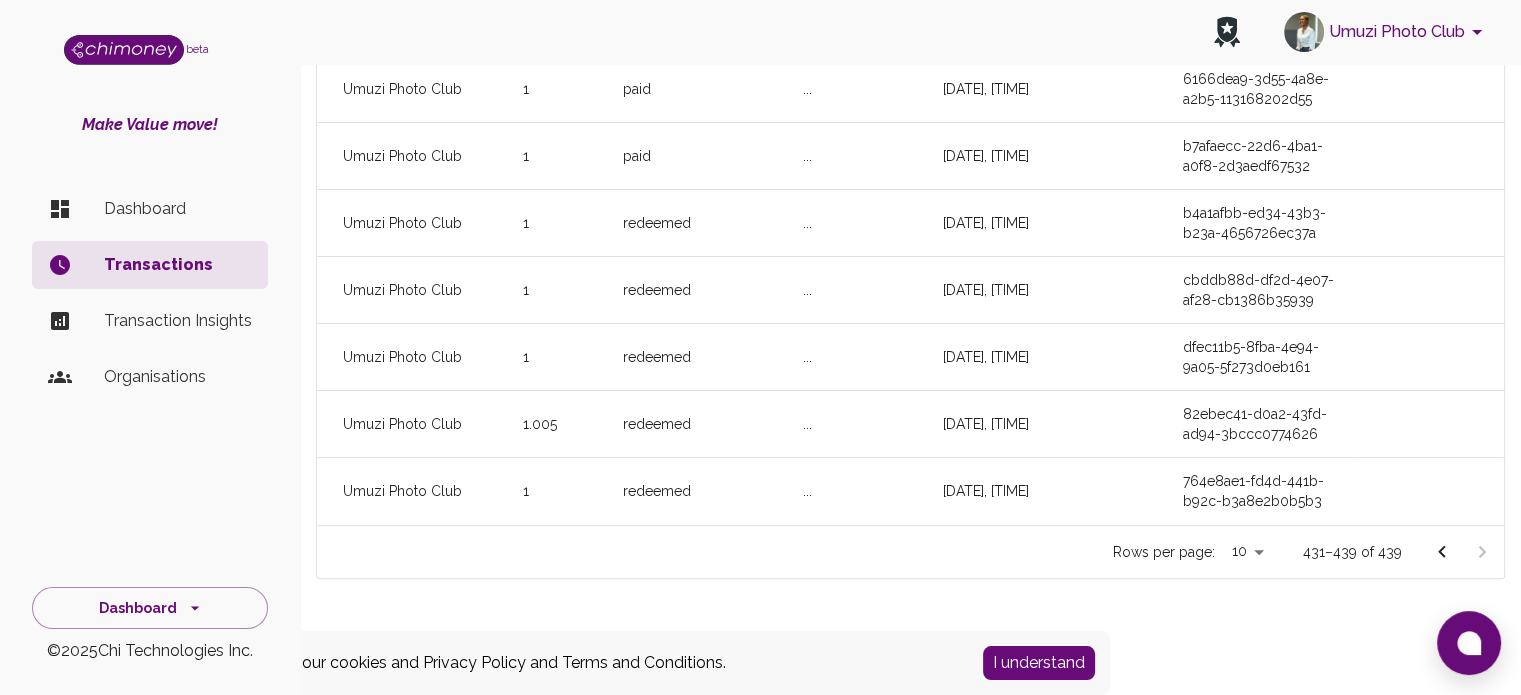 click at bounding box center [1462, 552] 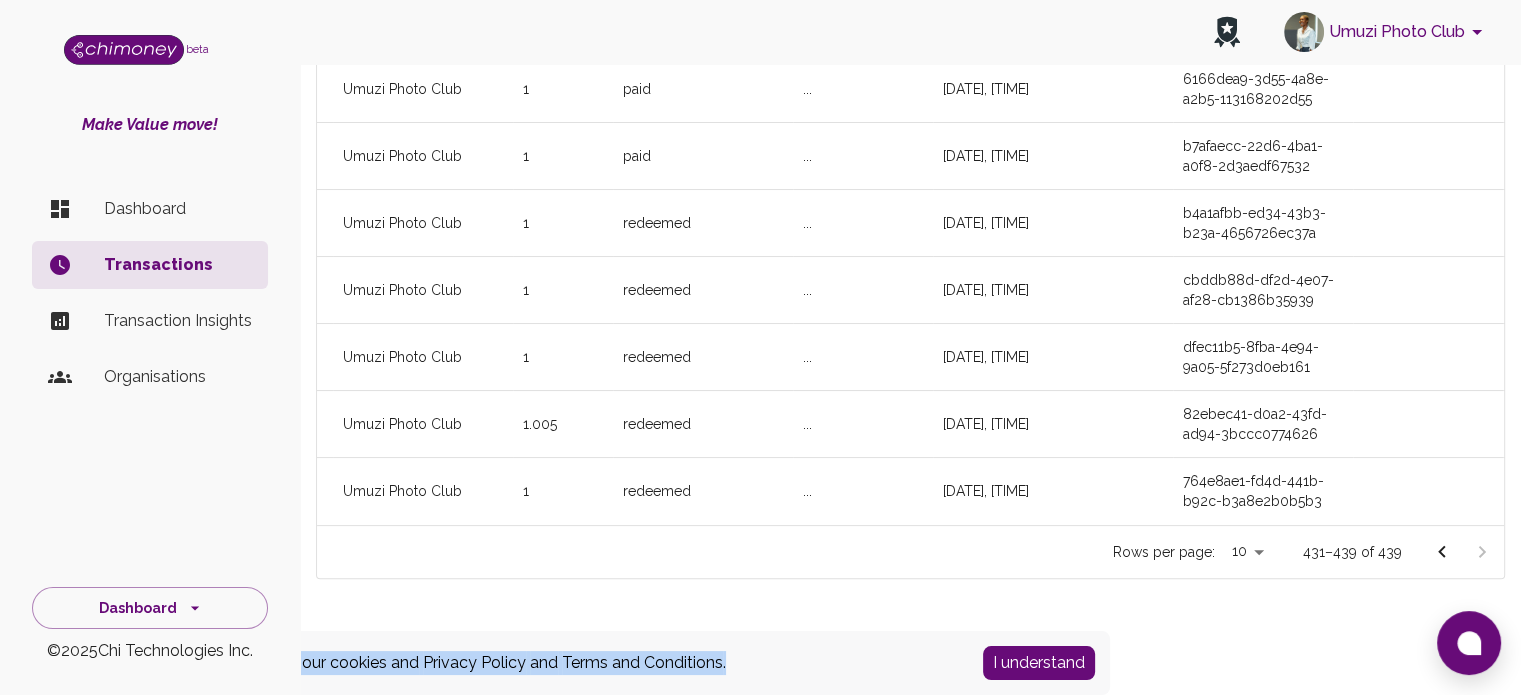 scroll, scrollTop: 675, scrollLeft: 1172, axis: both 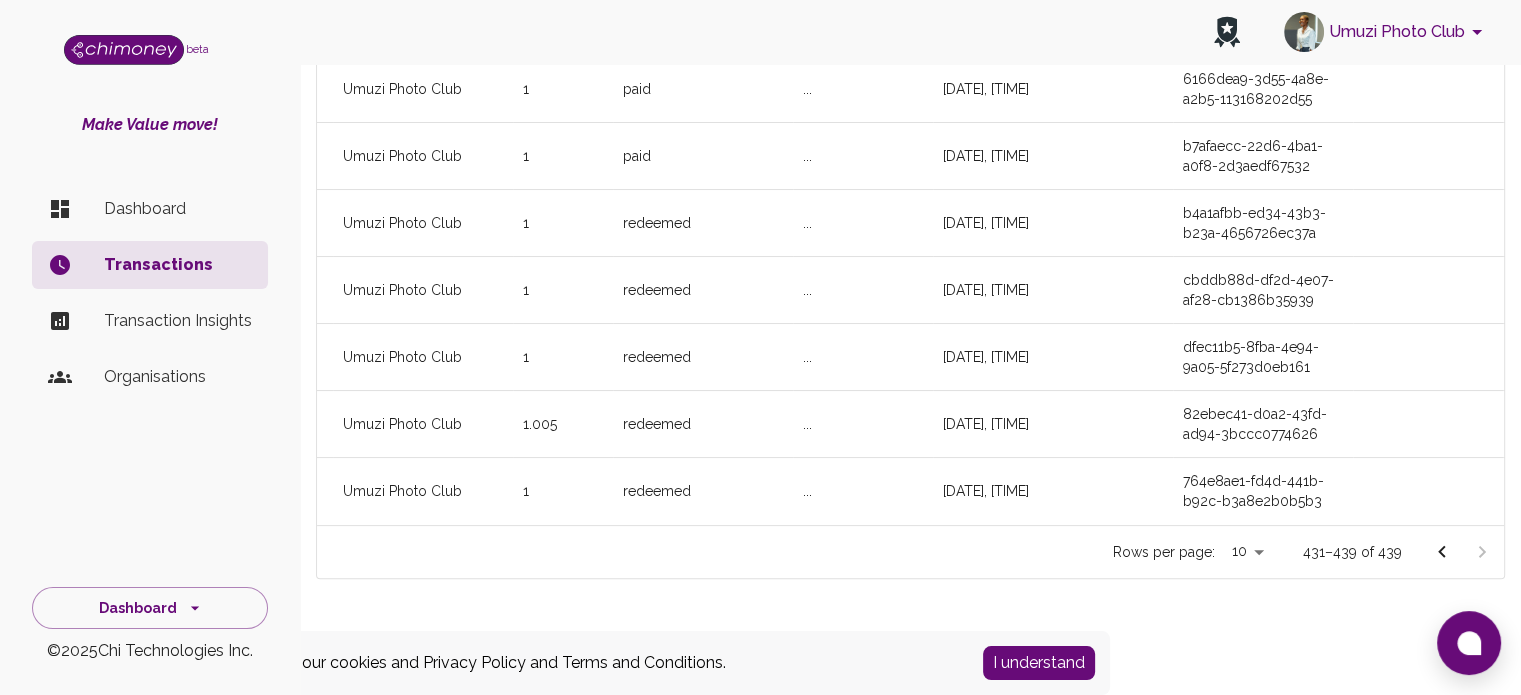 click at bounding box center (1462, 552) 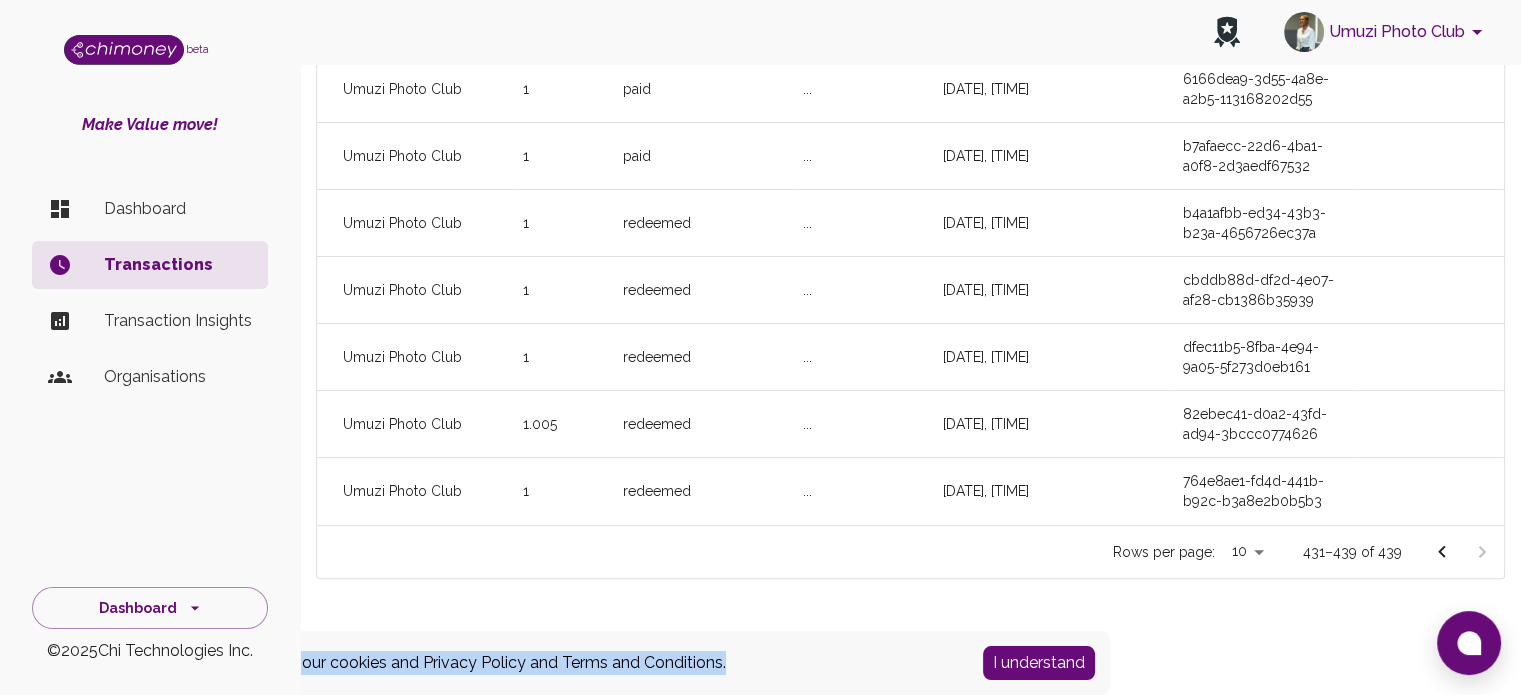 click at bounding box center (1462, 552) 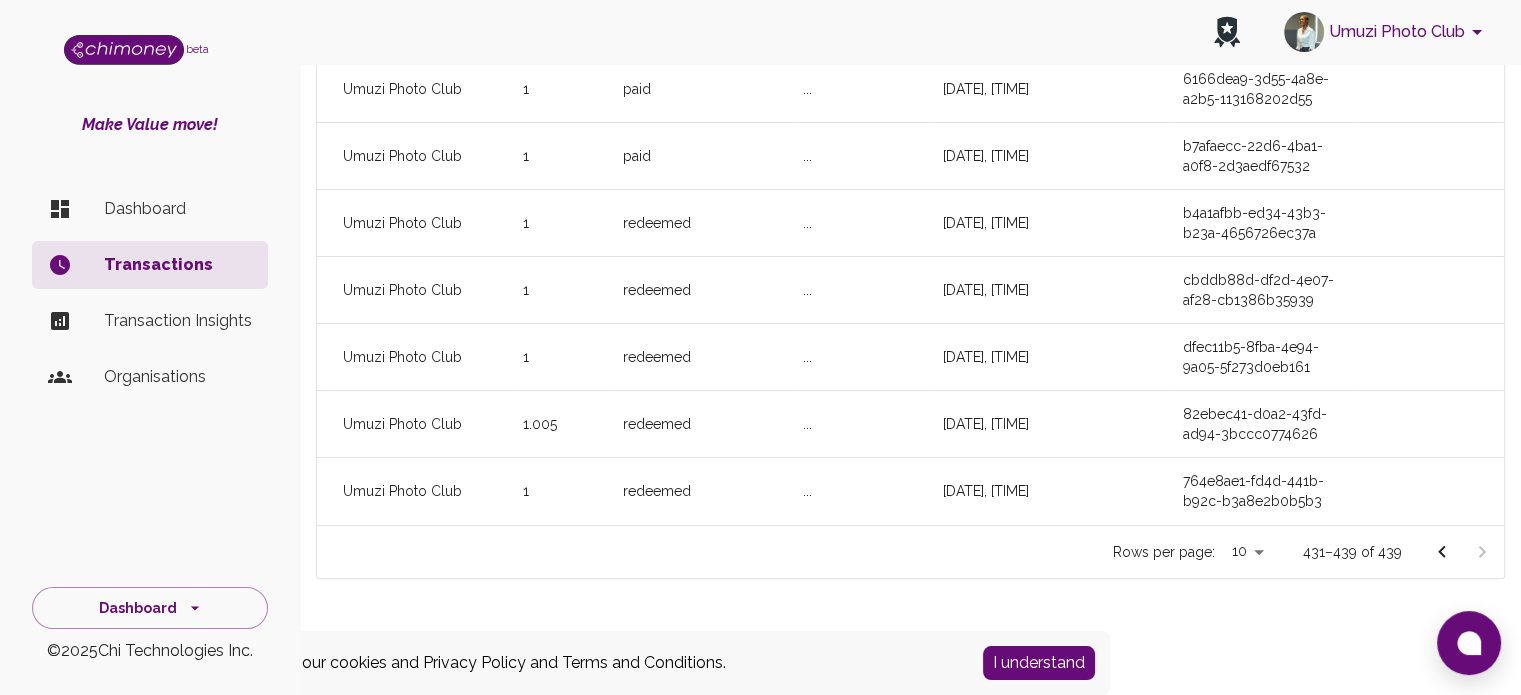 click at bounding box center [1462, 552] 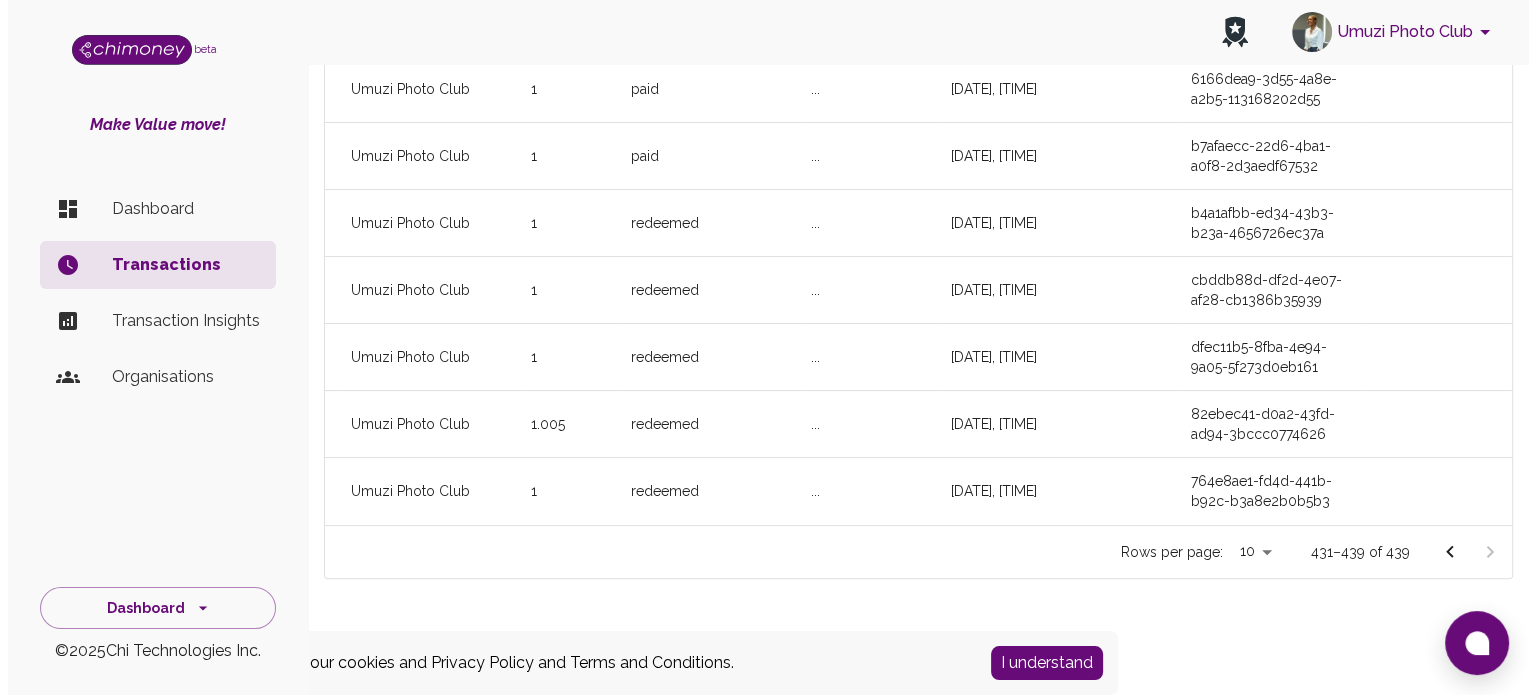 scroll, scrollTop: 0, scrollLeft: 0, axis: both 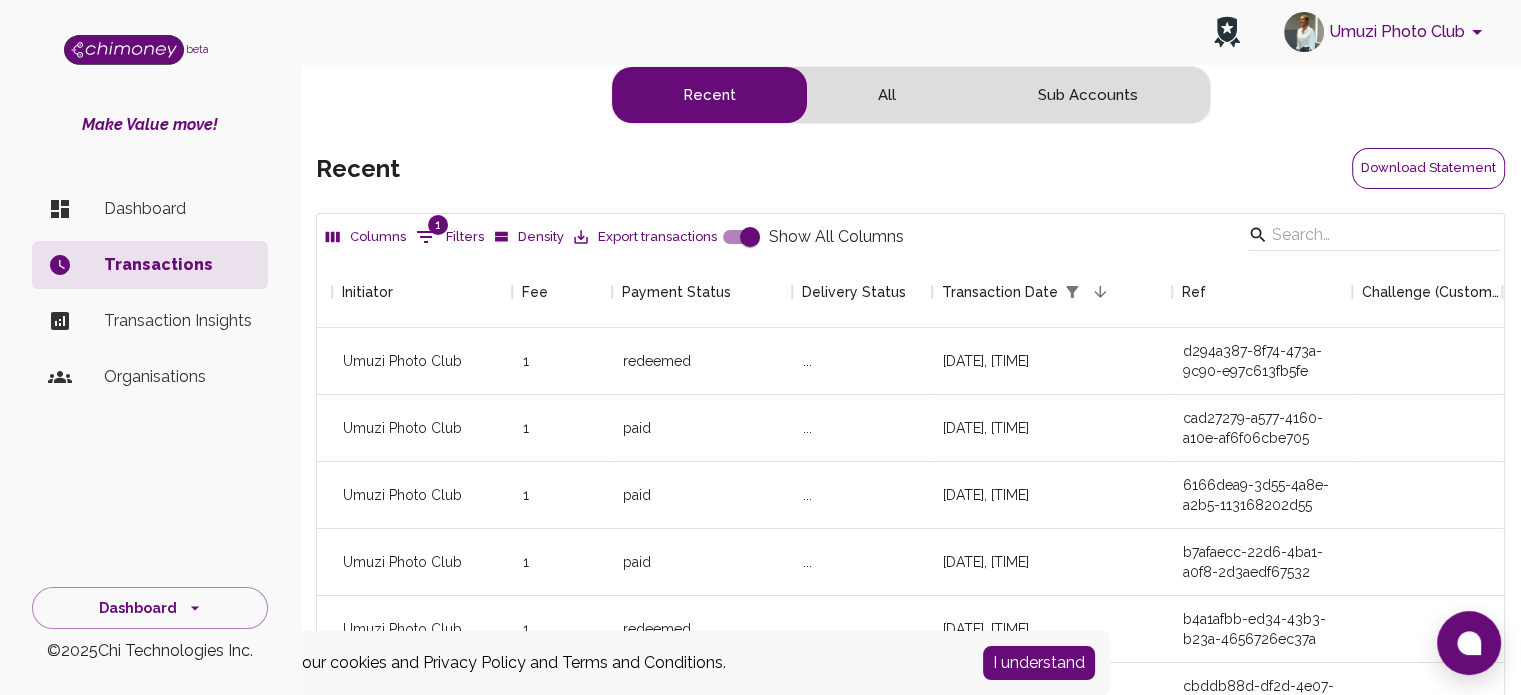 click on "Download Statement" at bounding box center [1428, 168] 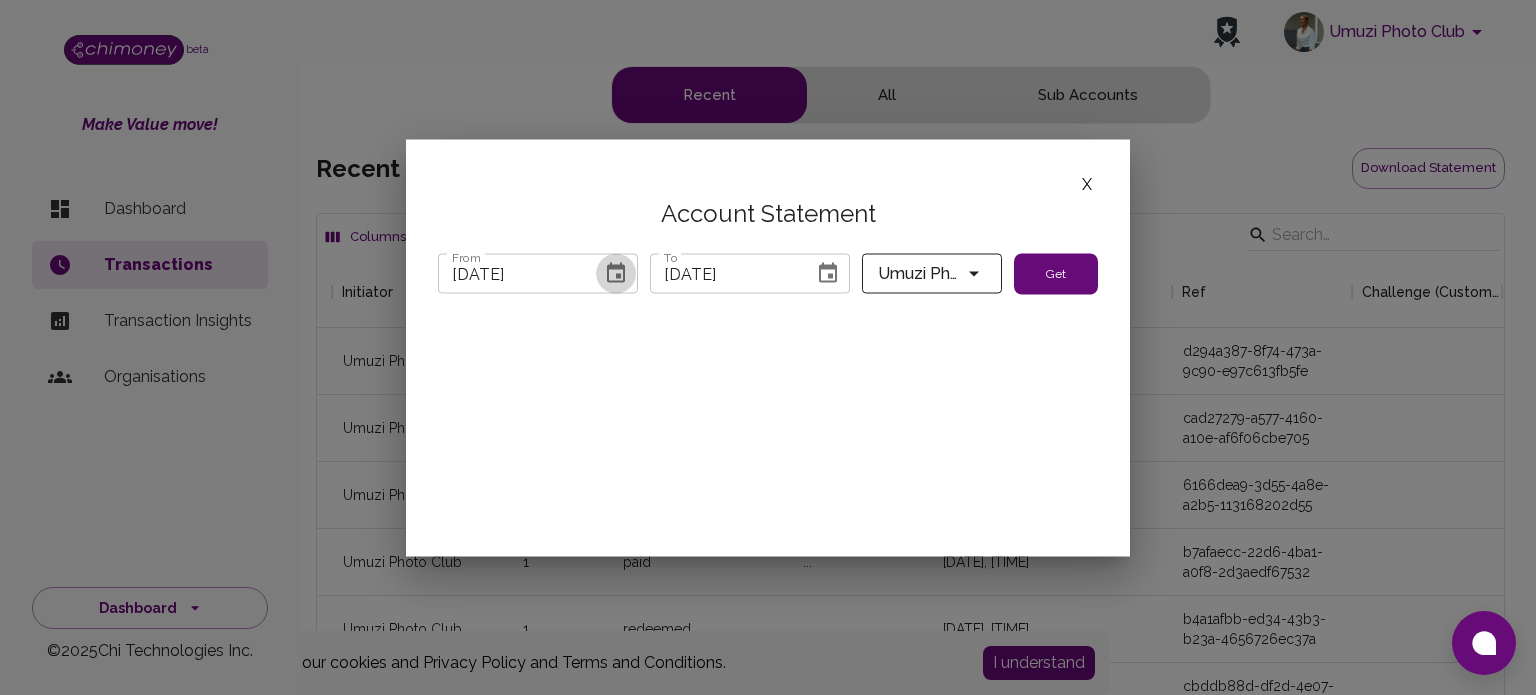 click 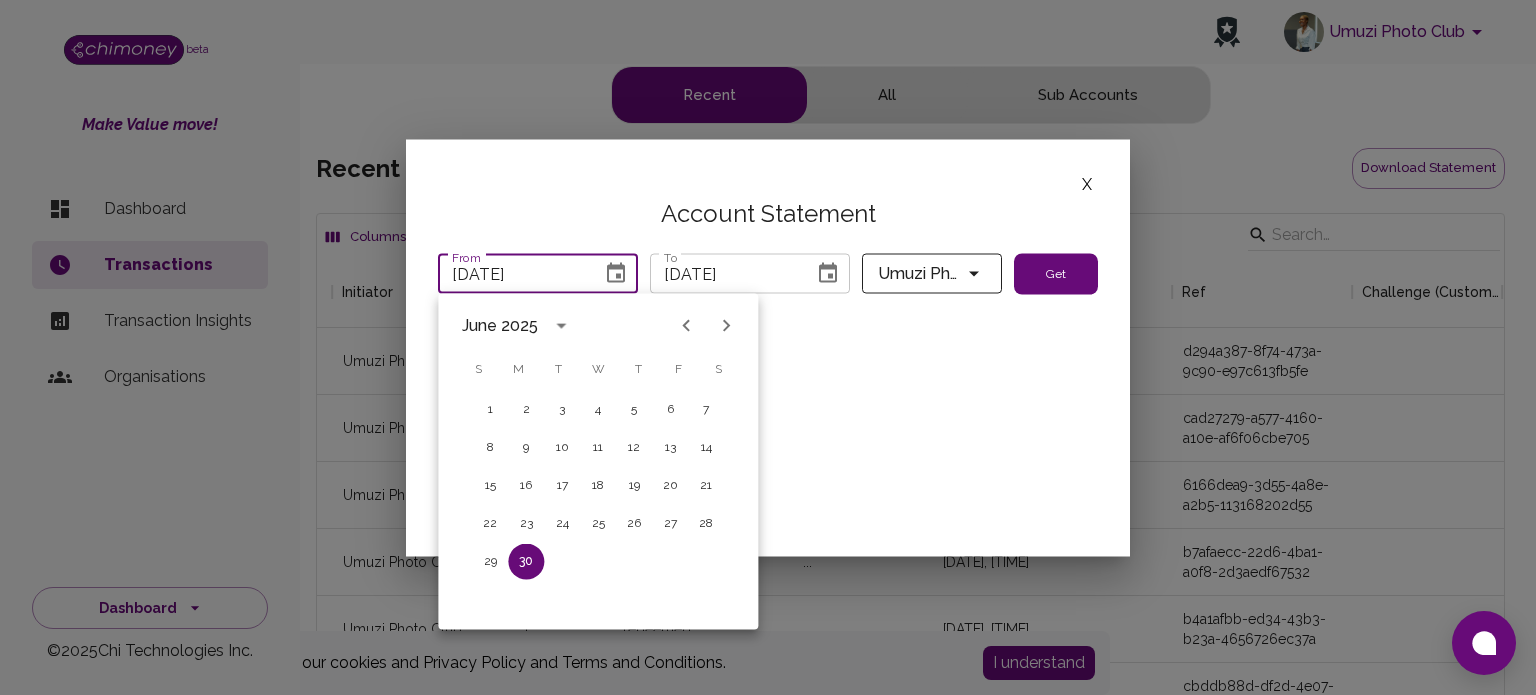 click 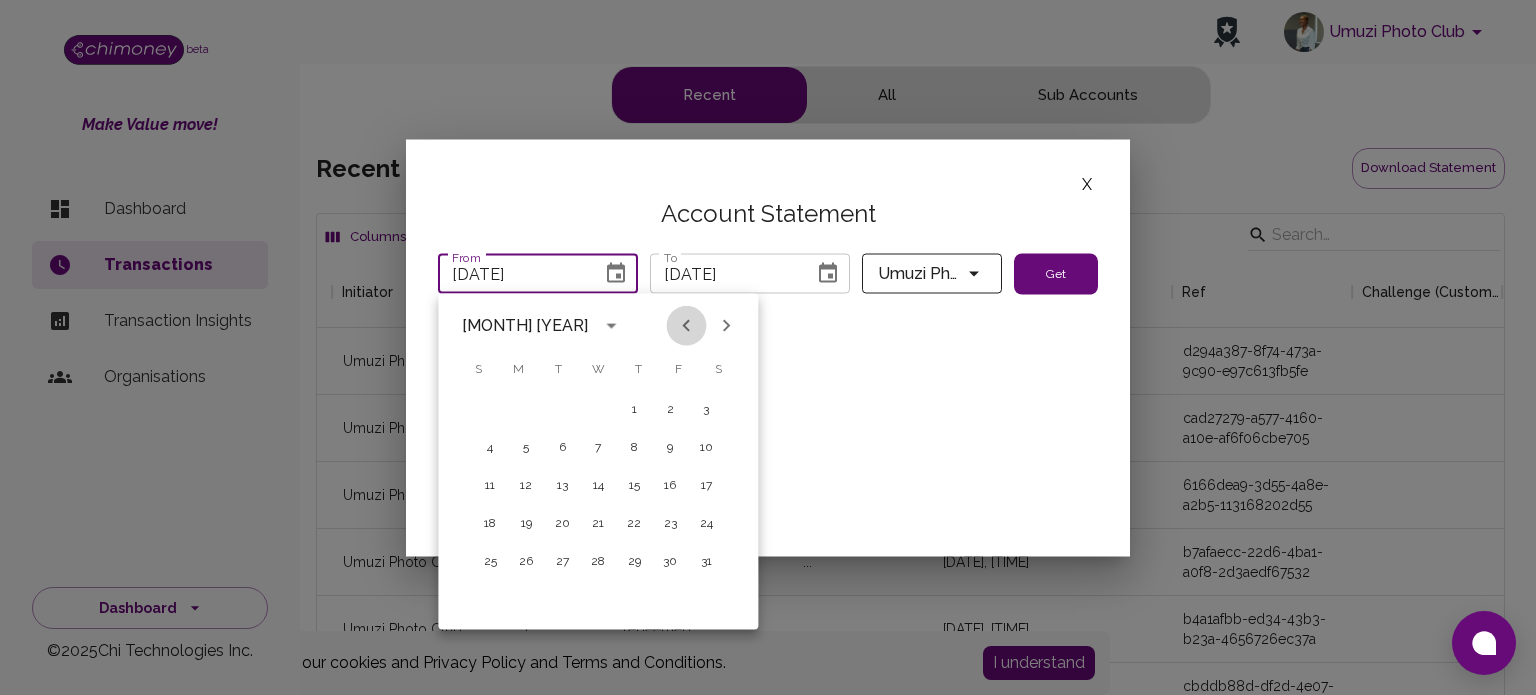 click at bounding box center (686, 326) 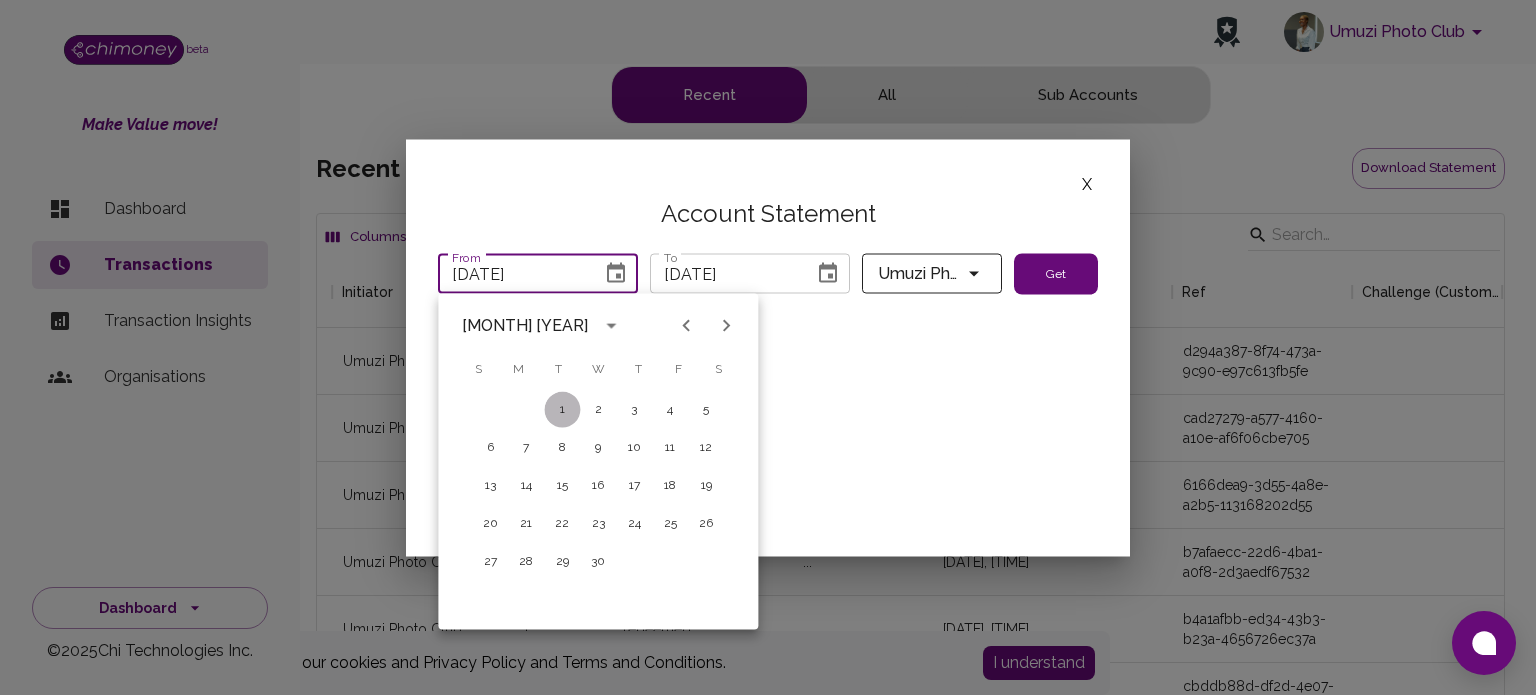 click on "1" at bounding box center [562, 410] 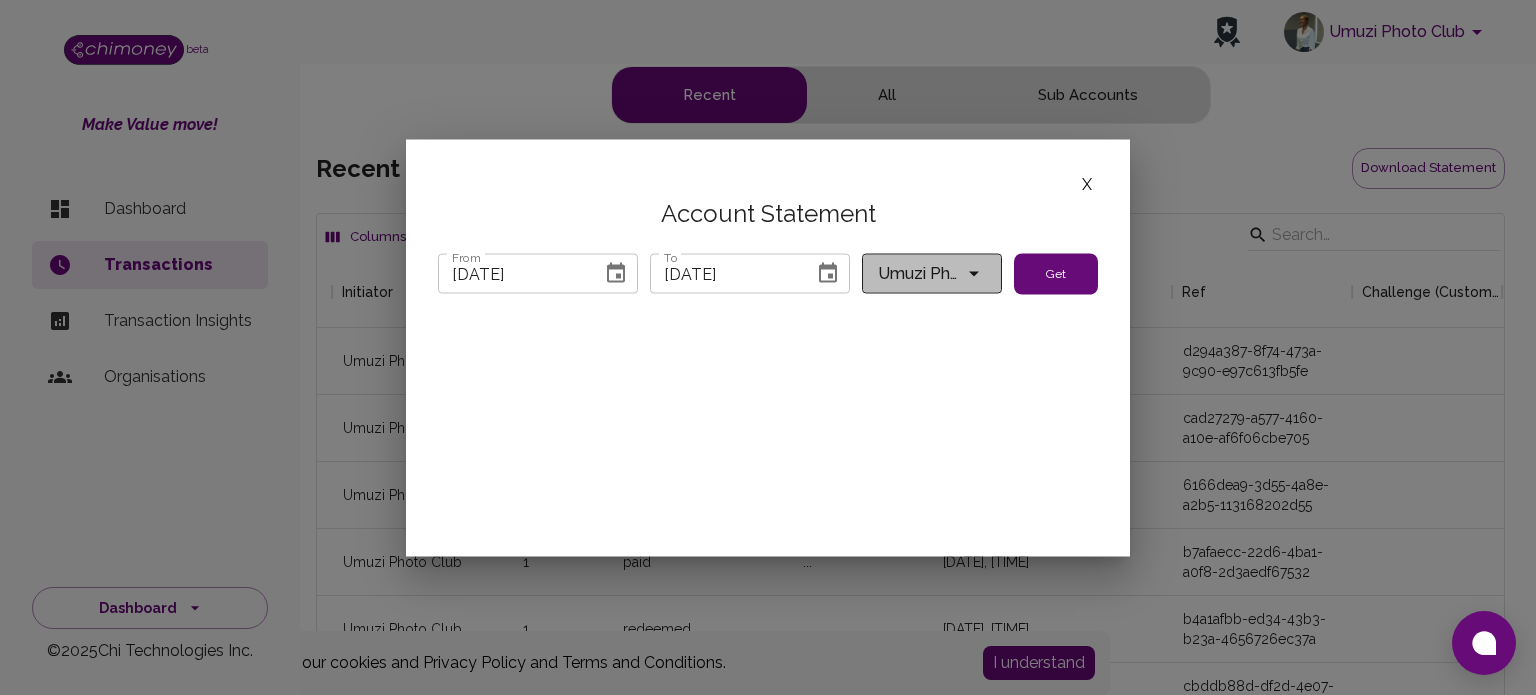 click 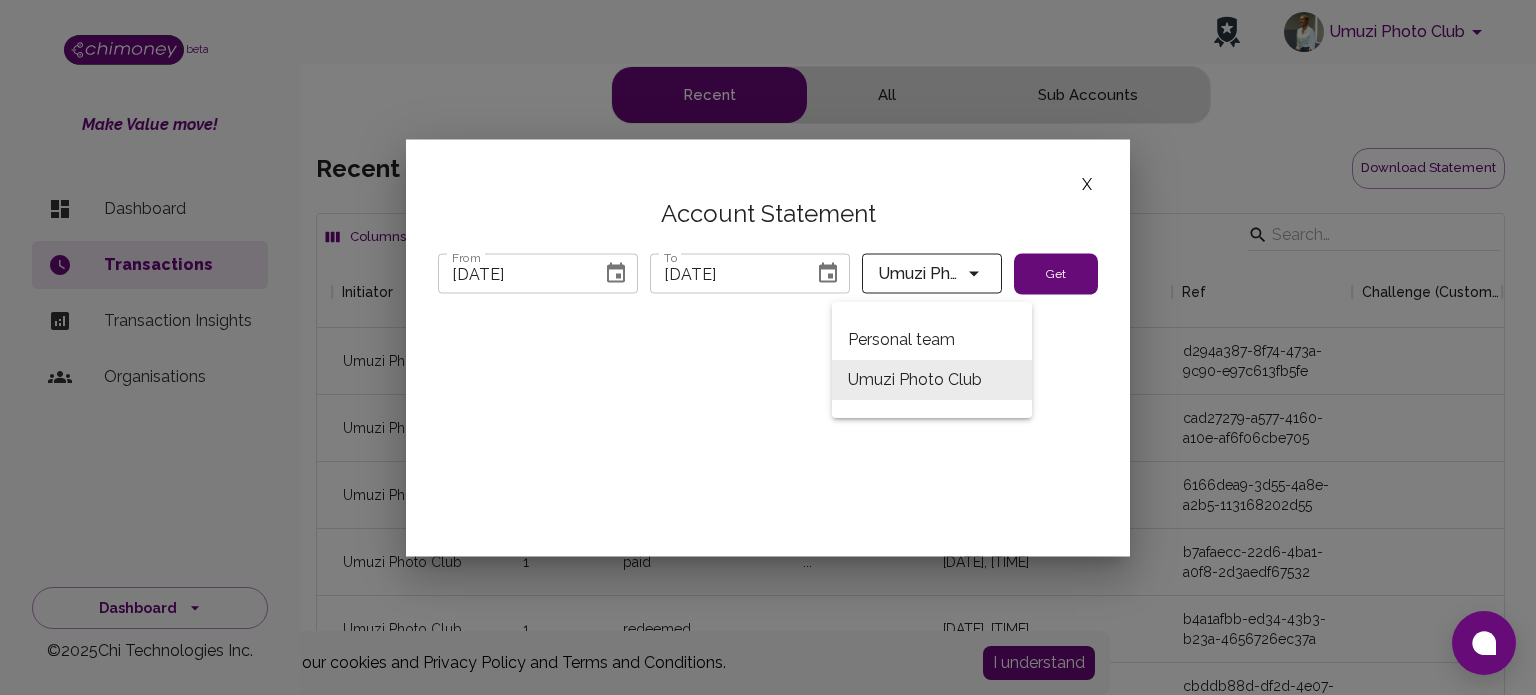 click on "Umuzi Photo Club" at bounding box center (932, 380) 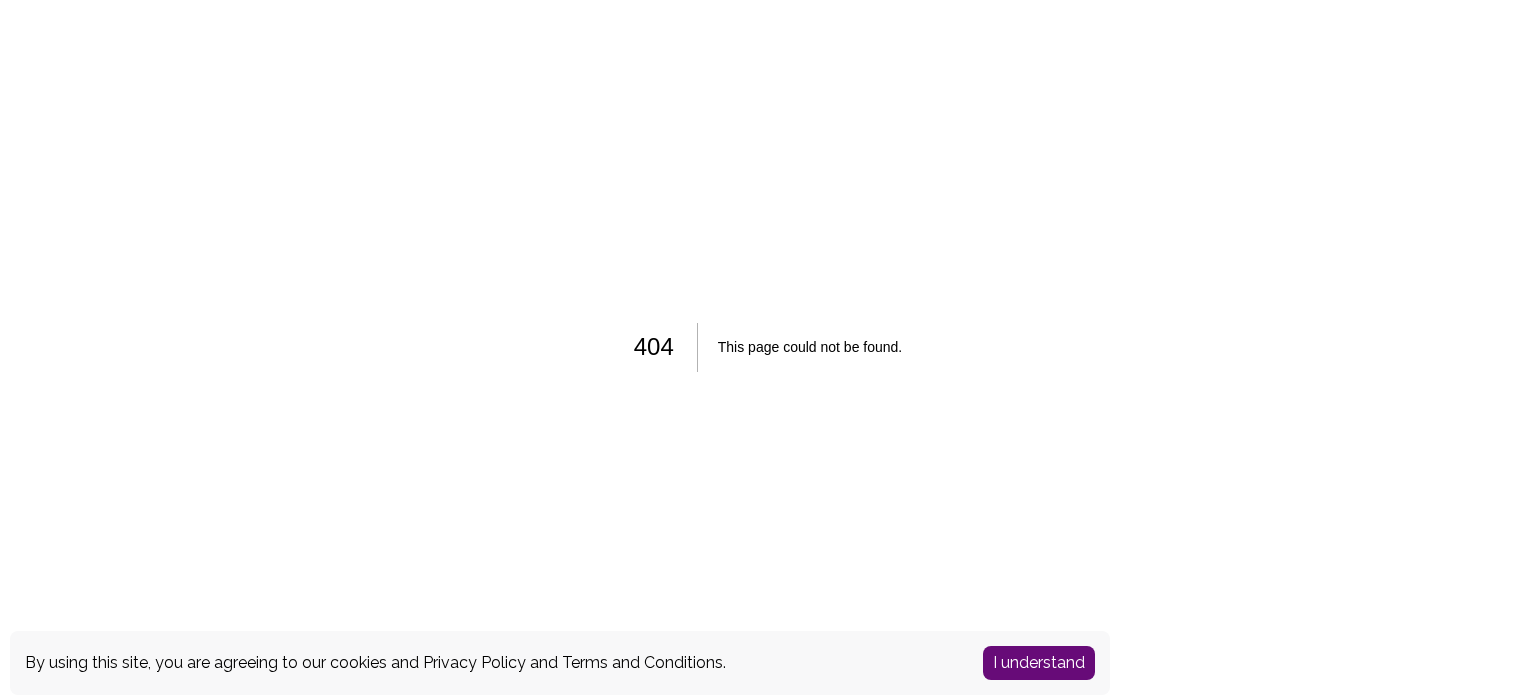 scroll, scrollTop: 0, scrollLeft: 0, axis: both 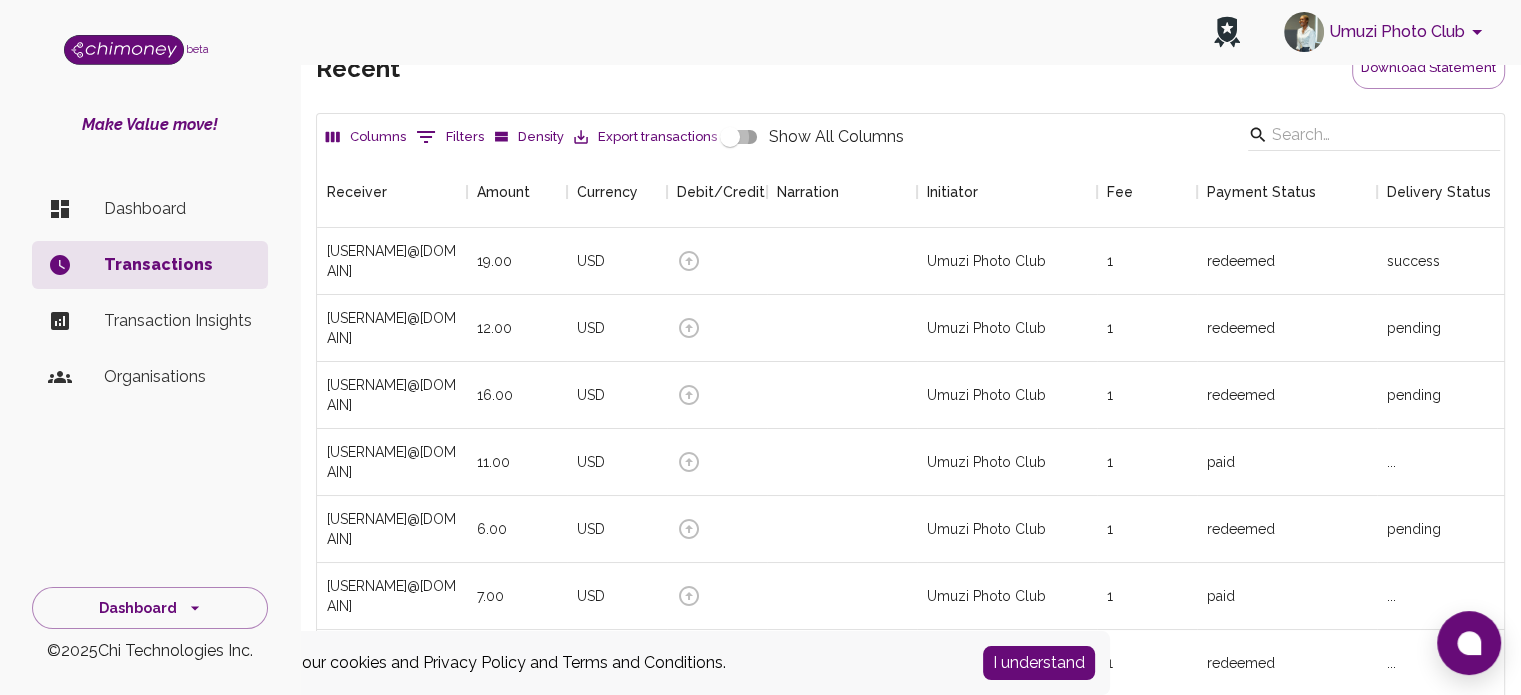 click on "Show All Columns" at bounding box center [730, 137] 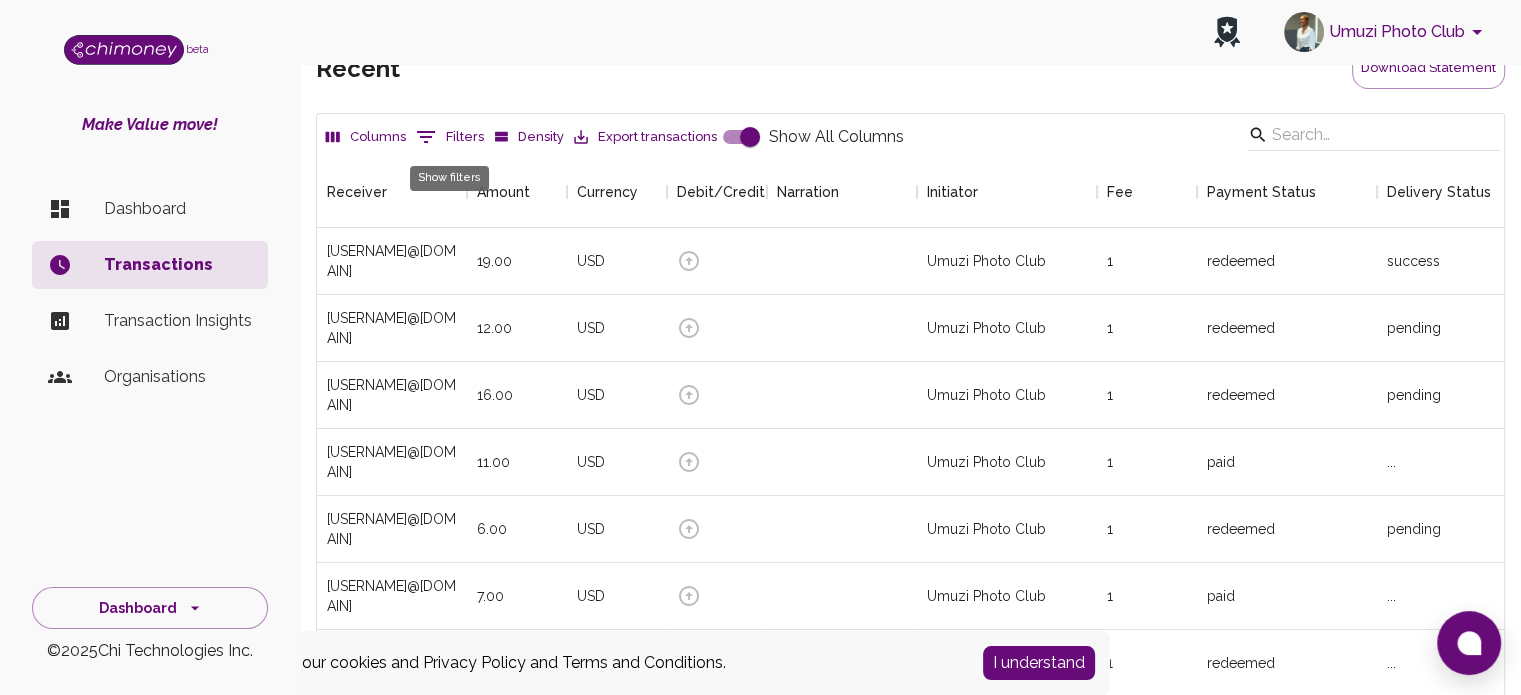 click on "0 Filters" at bounding box center [450, 137] 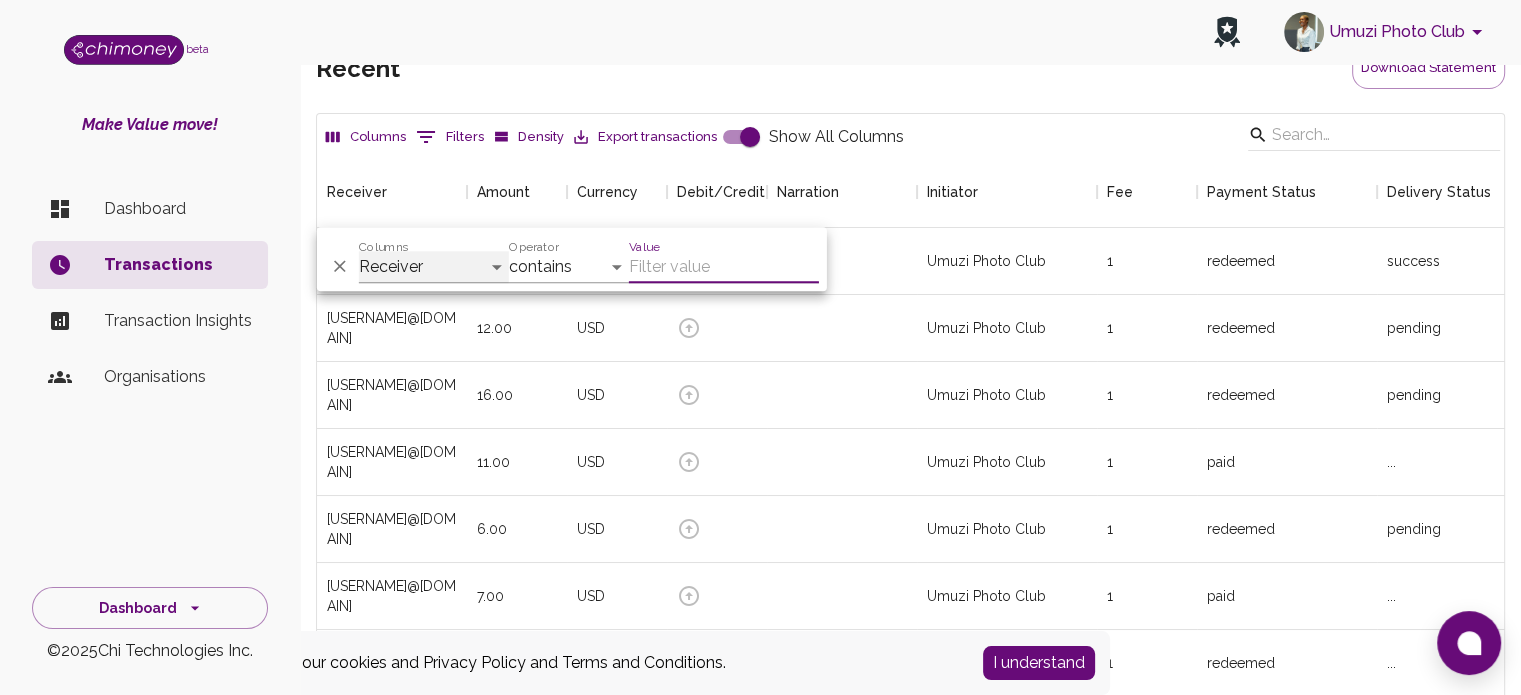 click on "Receiver Amount Currency Debit/Credit Narration Initiator Fee Payment Status Delivery Status Transaction Date Ref Challenge (Custom Field) Meta.Payer Meta.Country Meta.Currency Meta.Type Meta.Provider Meta.Phone_number Meta.Payment_method Meta.WalletID Meta.MonitoringResult.Timestamp.Seconds Meta.MonitoringResult.Timestamp.Nanoseconds Meta.MonitoringResult.Severity Meta.MonitoringResult.Checks Meta.Amount Meta.ChiRef Meta.WalletOwner Meta.Receiver Meta.NPOName Meta.AppPaymentLink" at bounding box center (434, 267) 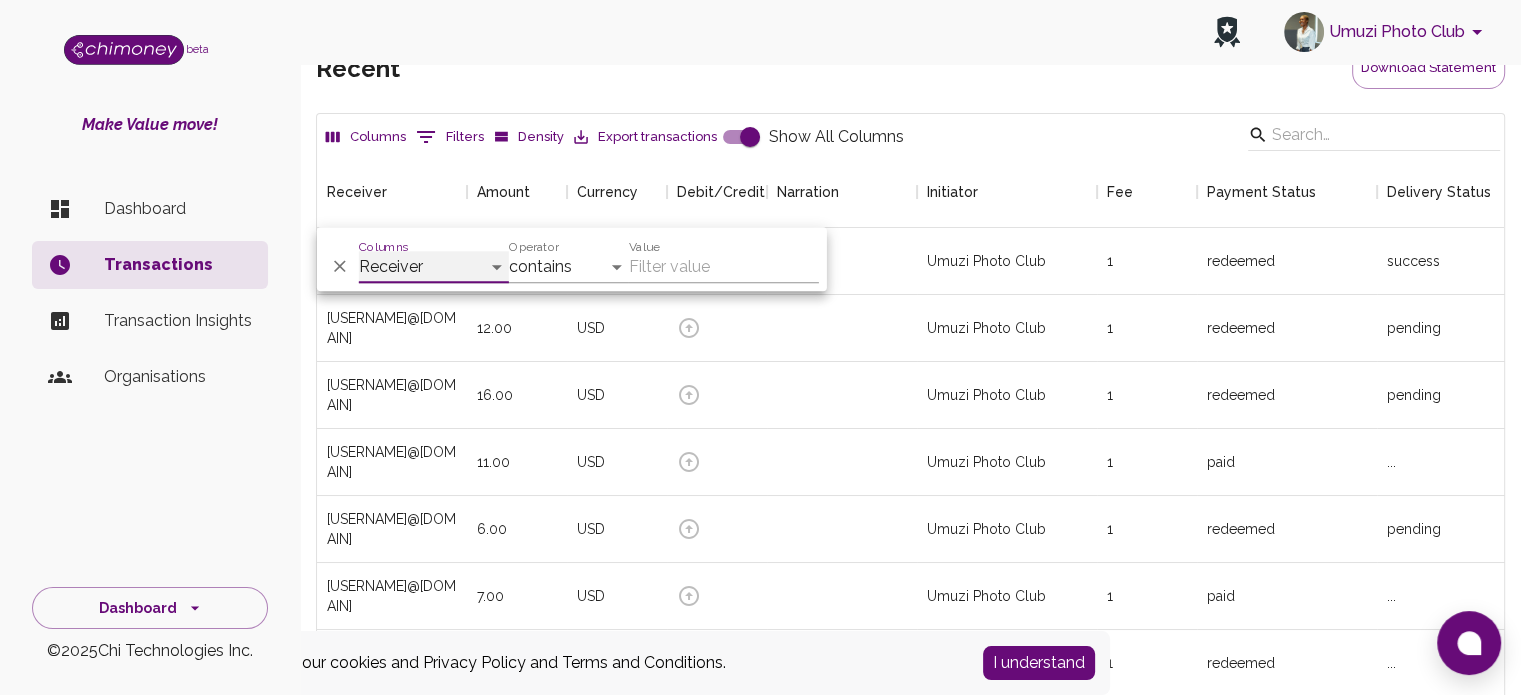 select on "date" 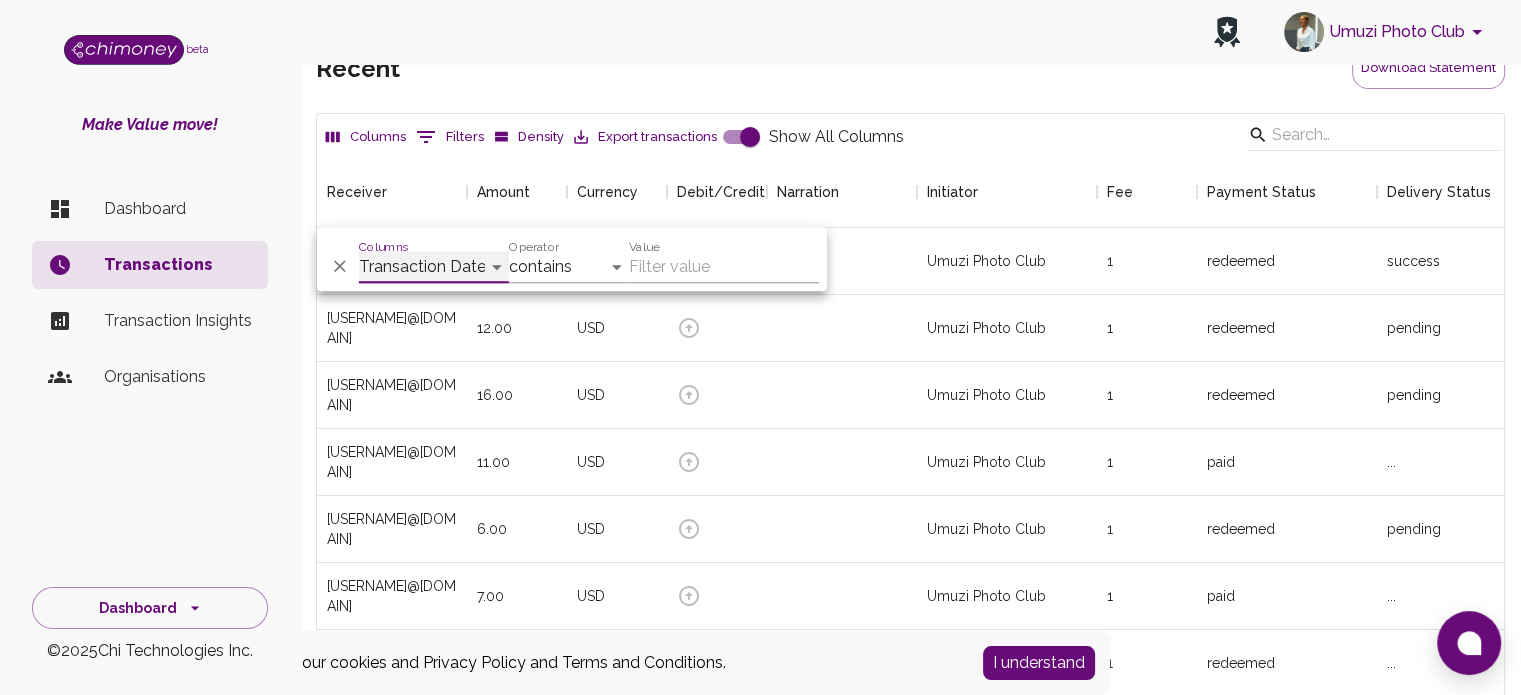 click on "Receiver Amount Currency Debit/Credit Narration Initiator Fee Payment Status Delivery Status Transaction Date Ref Challenge (Custom Field) Meta.Payer Meta.Country Meta.Currency Meta.Type Meta.Provider Meta.Phone_number Meta.Payment_method Meta.WalletID Meta.MonitoringResult.Timestamp.Seconds Meta.MonitoringResult.Timestamp.Nanoseconds Meta.MonitoringResult.Severity Meta.MonitoringResult.Checks Meta.Amount Meta.ChiRef Meta.WalletOwner Meta.Receiver Meta.NPOName Meta.AppPaymentLink" at bounding box center (434, 267) 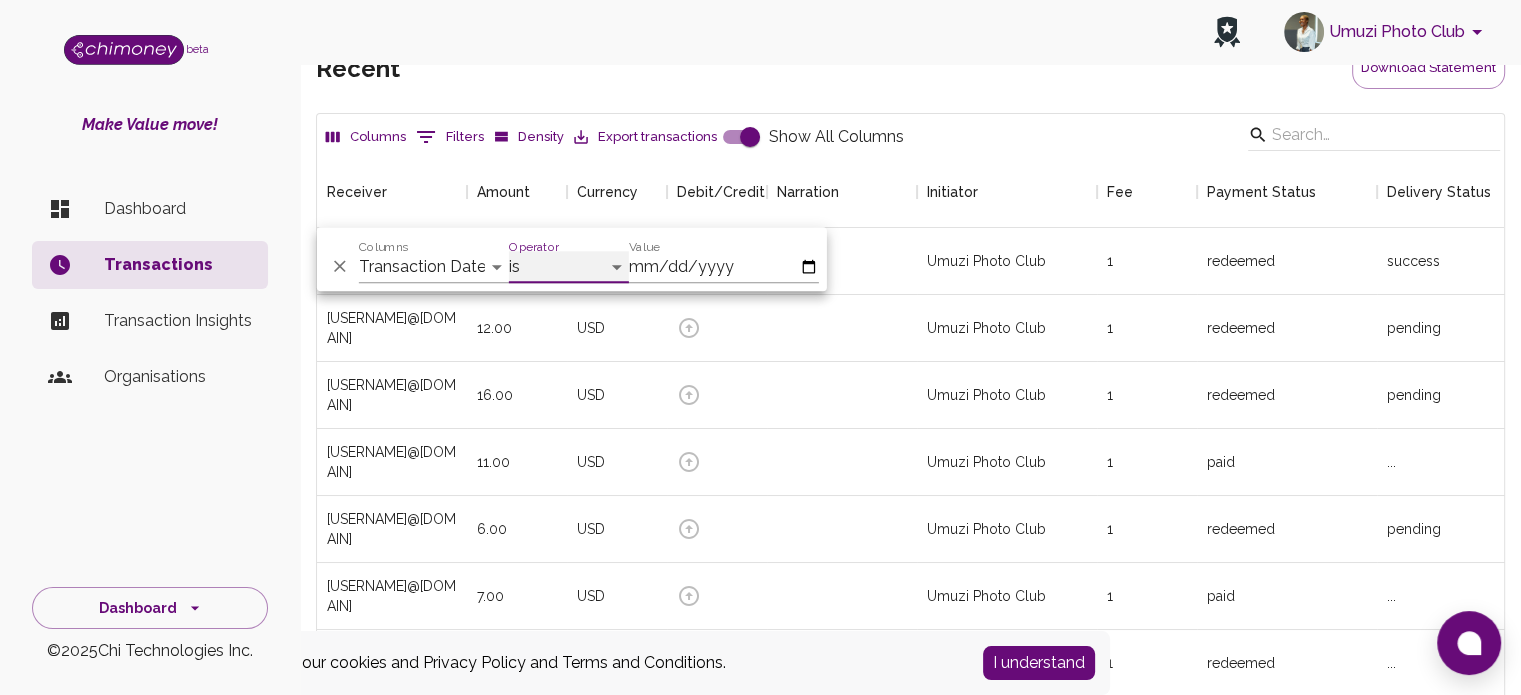 click on "is is not is after is on or after is before is on or before is empty is not empty" at bounding box center (569, 267) 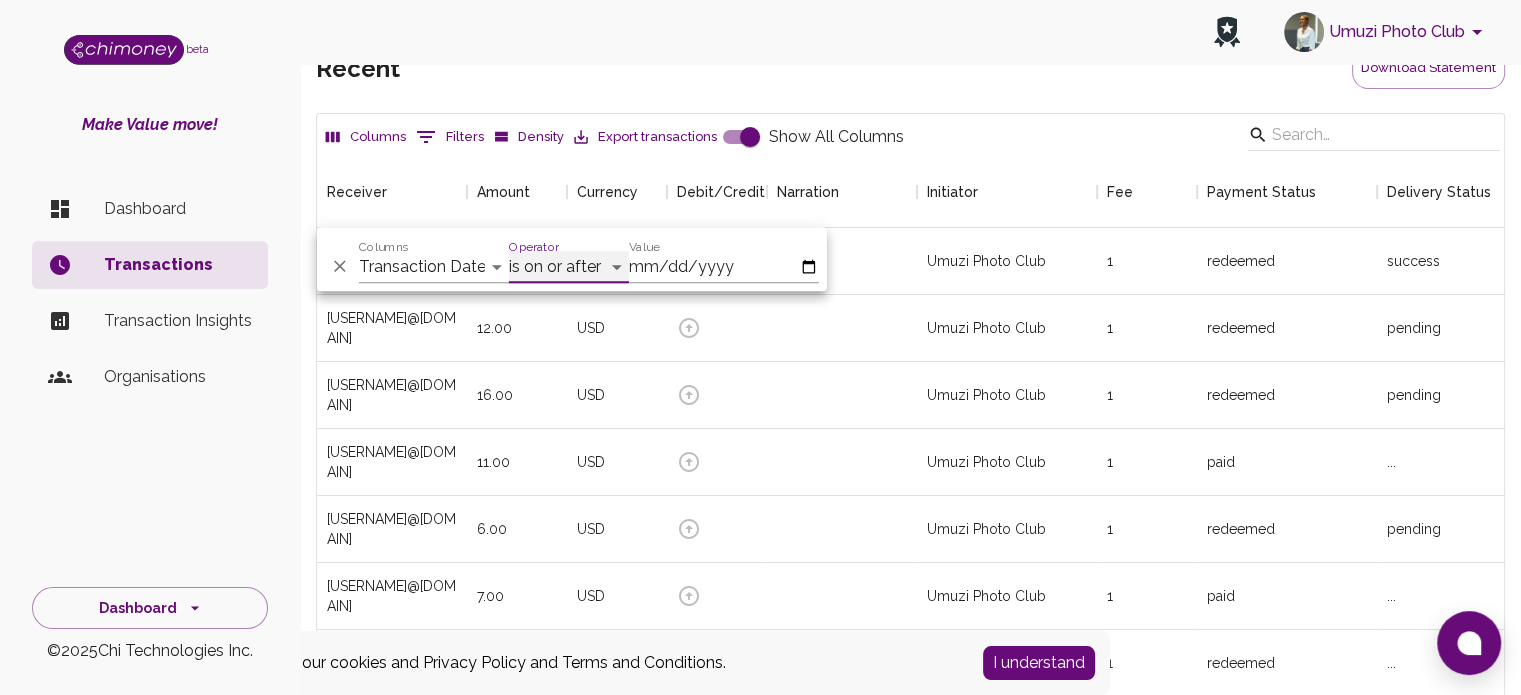 click on "is is not is after is on or after is before is on or before is empty is not empty" at bounding box center (569, 267) 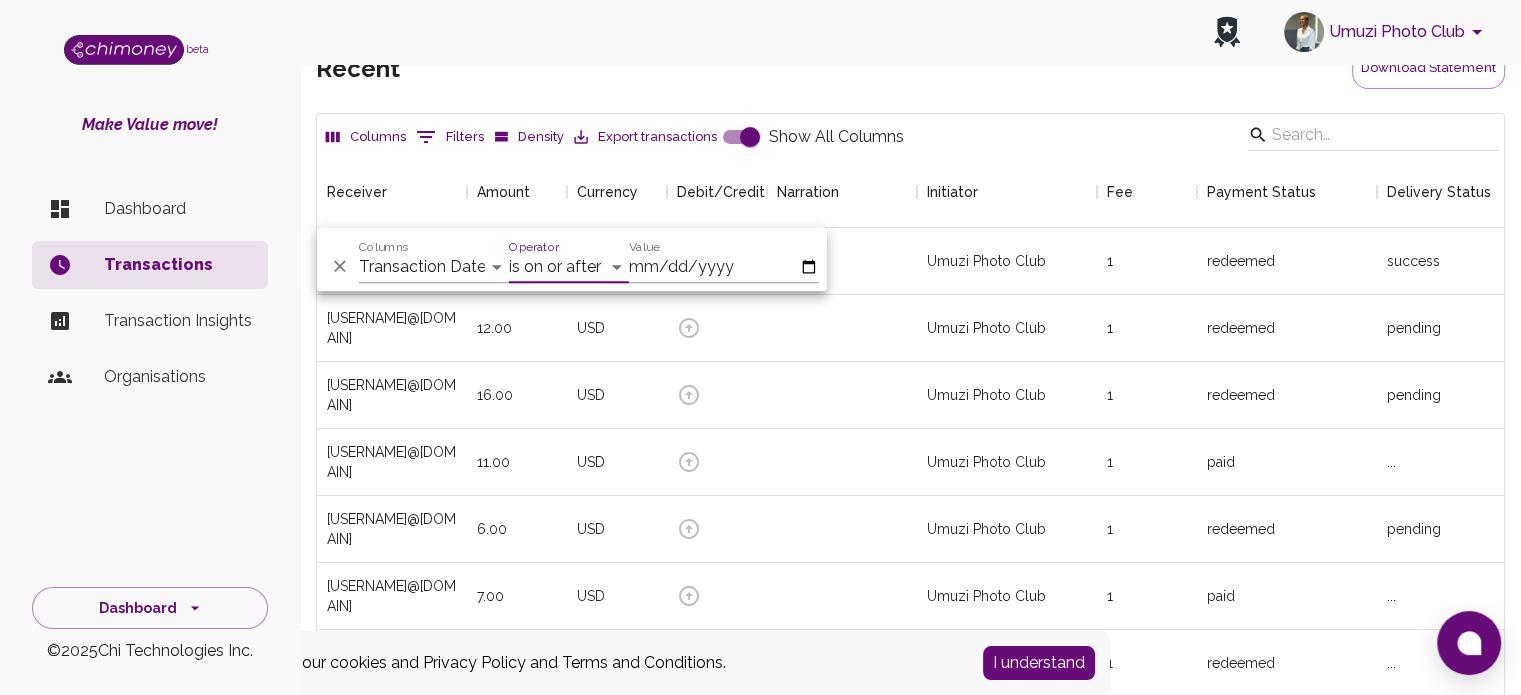 click on "Value" at bounding box center (724, 267) 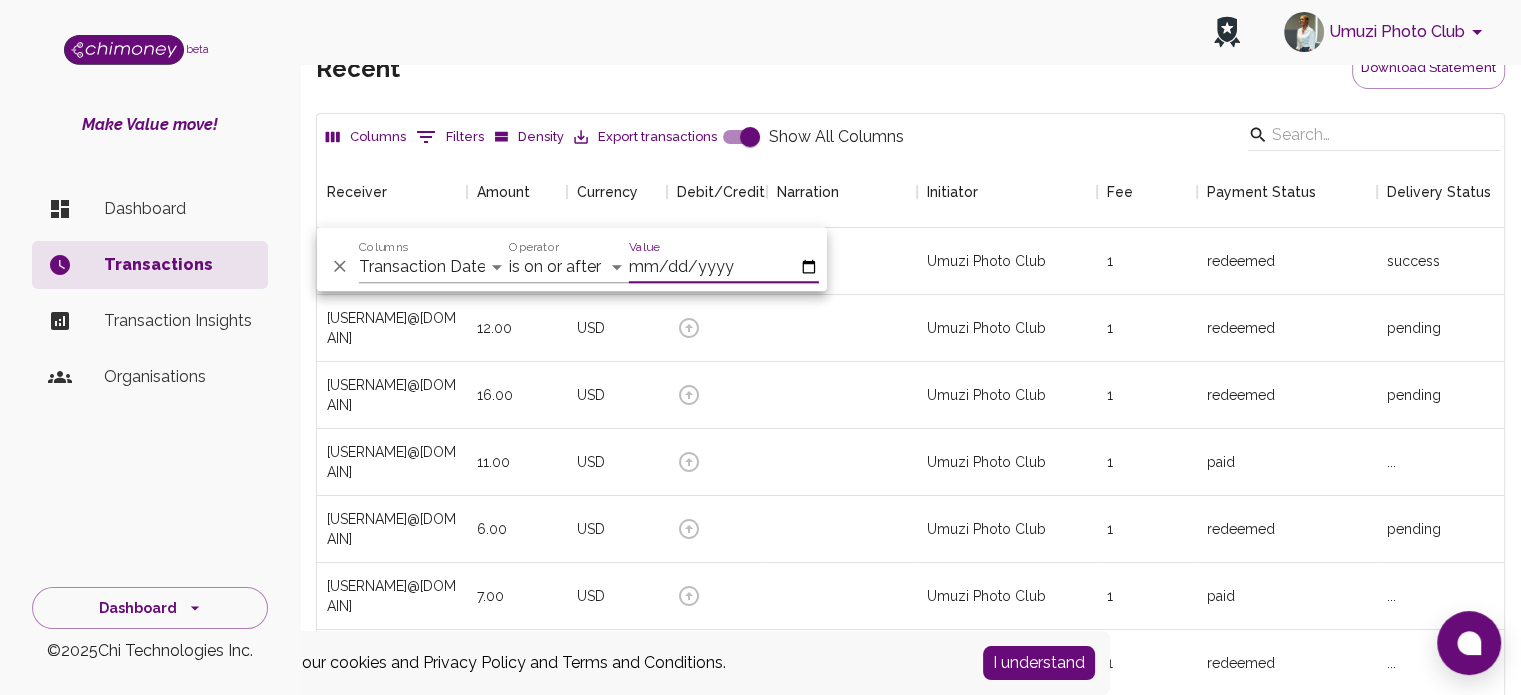 click on "Value" at bounding box center (724, 267) 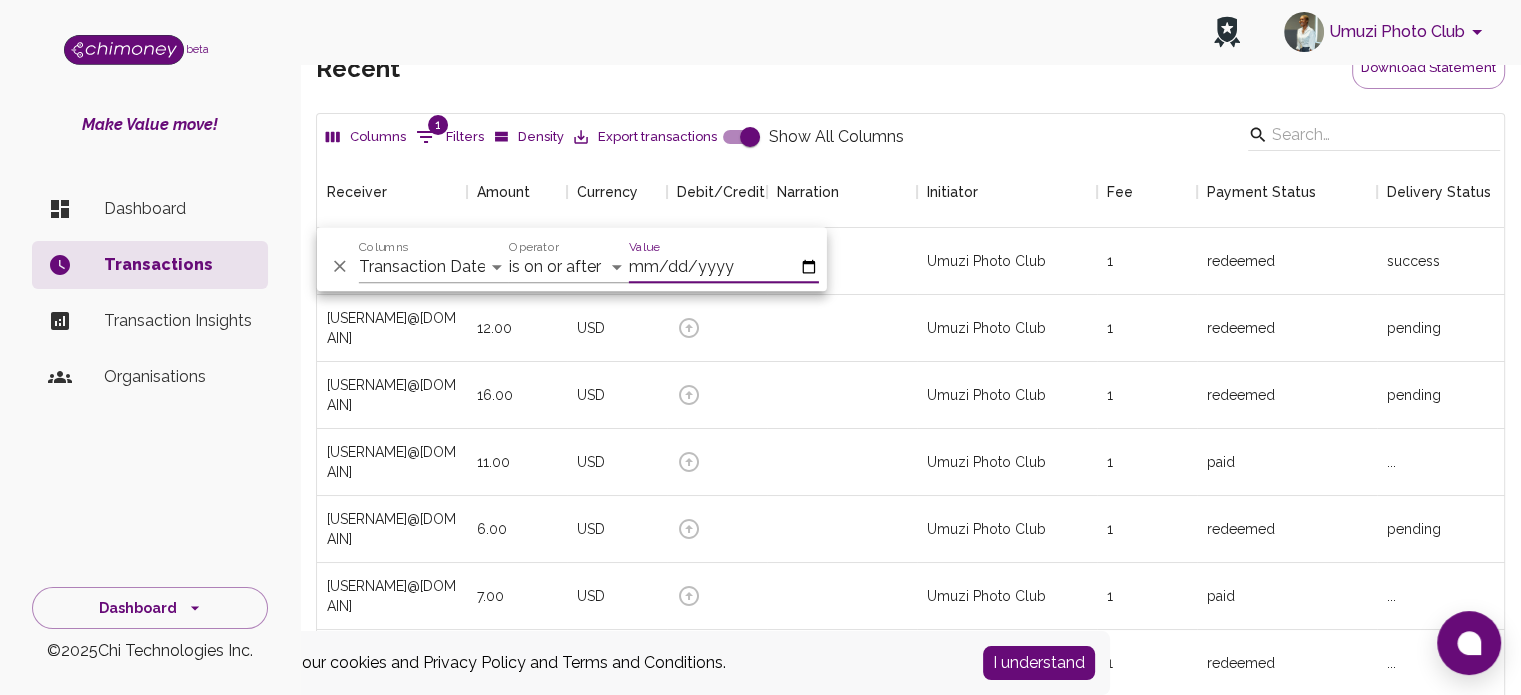 type on "[YYYY]-[MM]-[DD]" 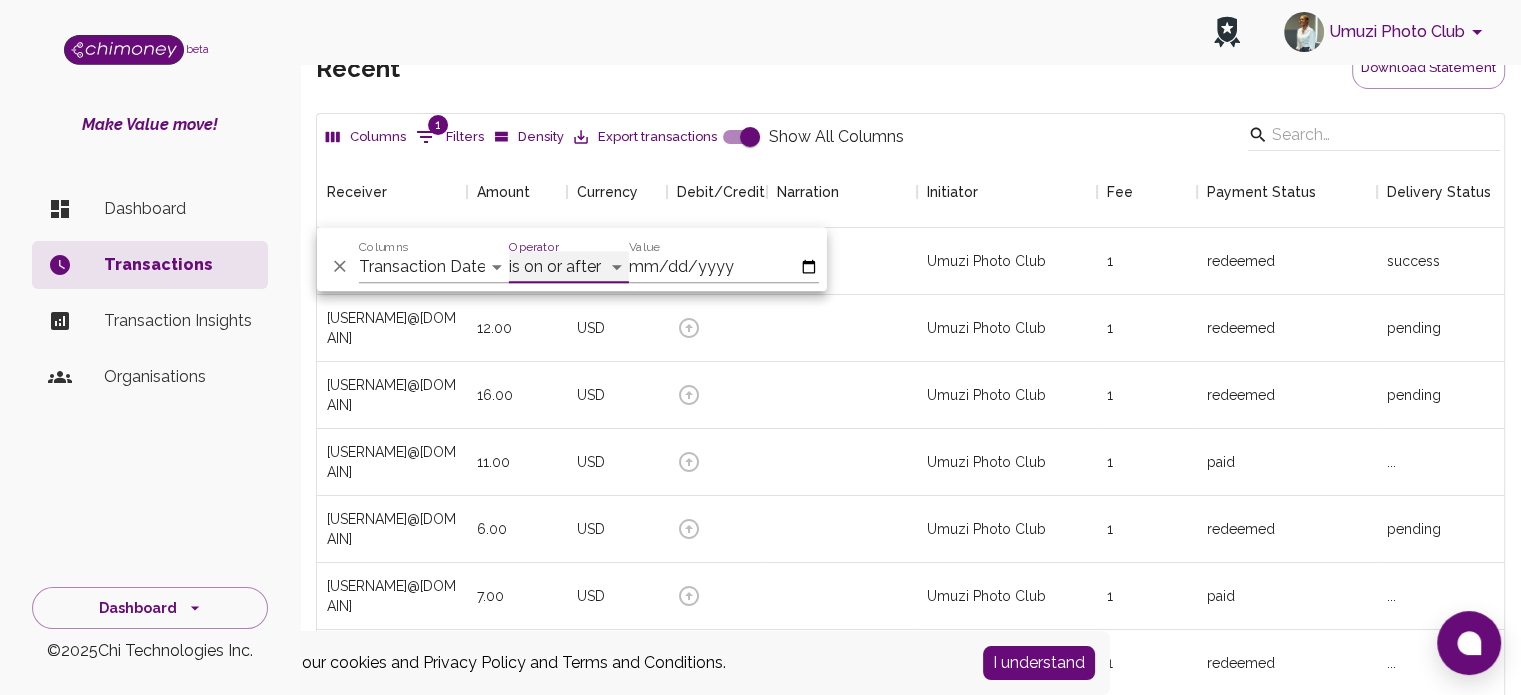 click on "is is not is after is on or after is before is on or before is empty is not empty" at bounding box center [569, 267] 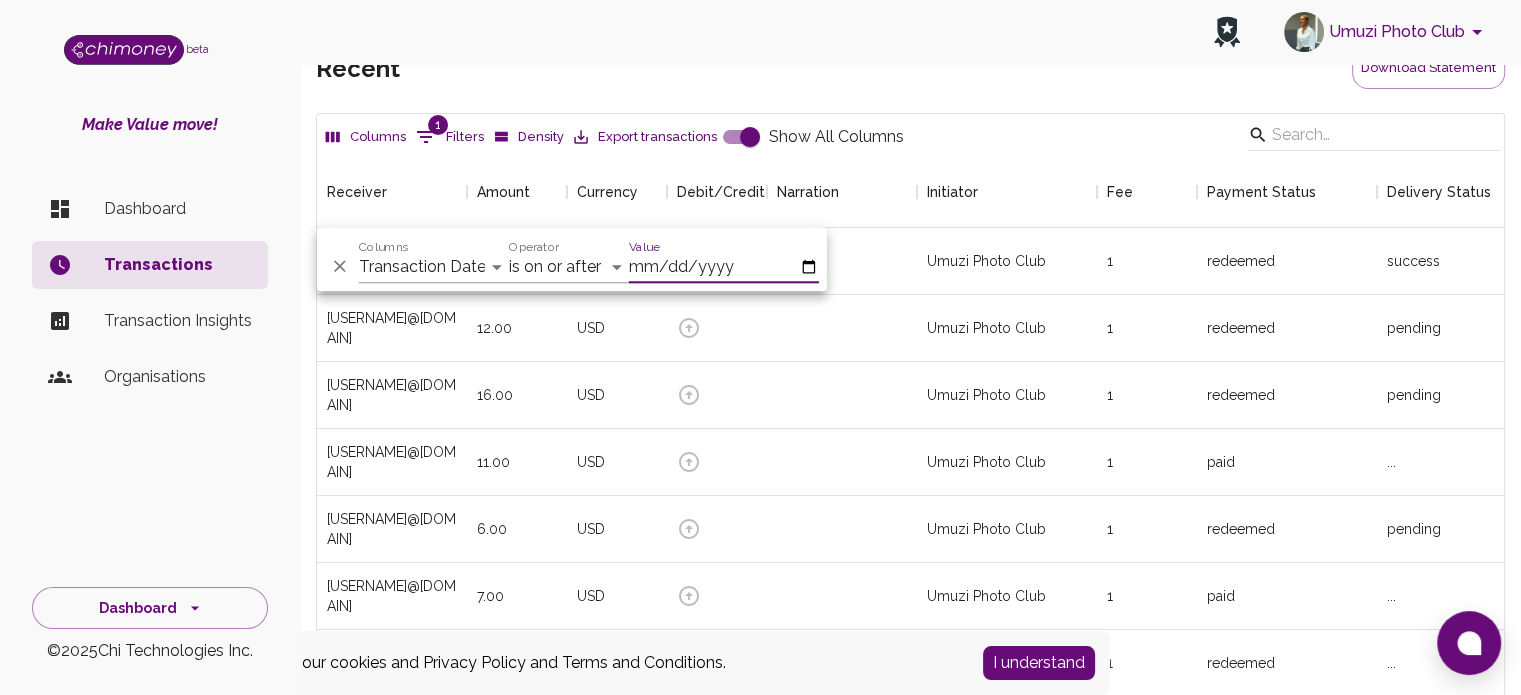click on "[YYYY]-[MM]-[DD]" at bounding box center [724, 267] 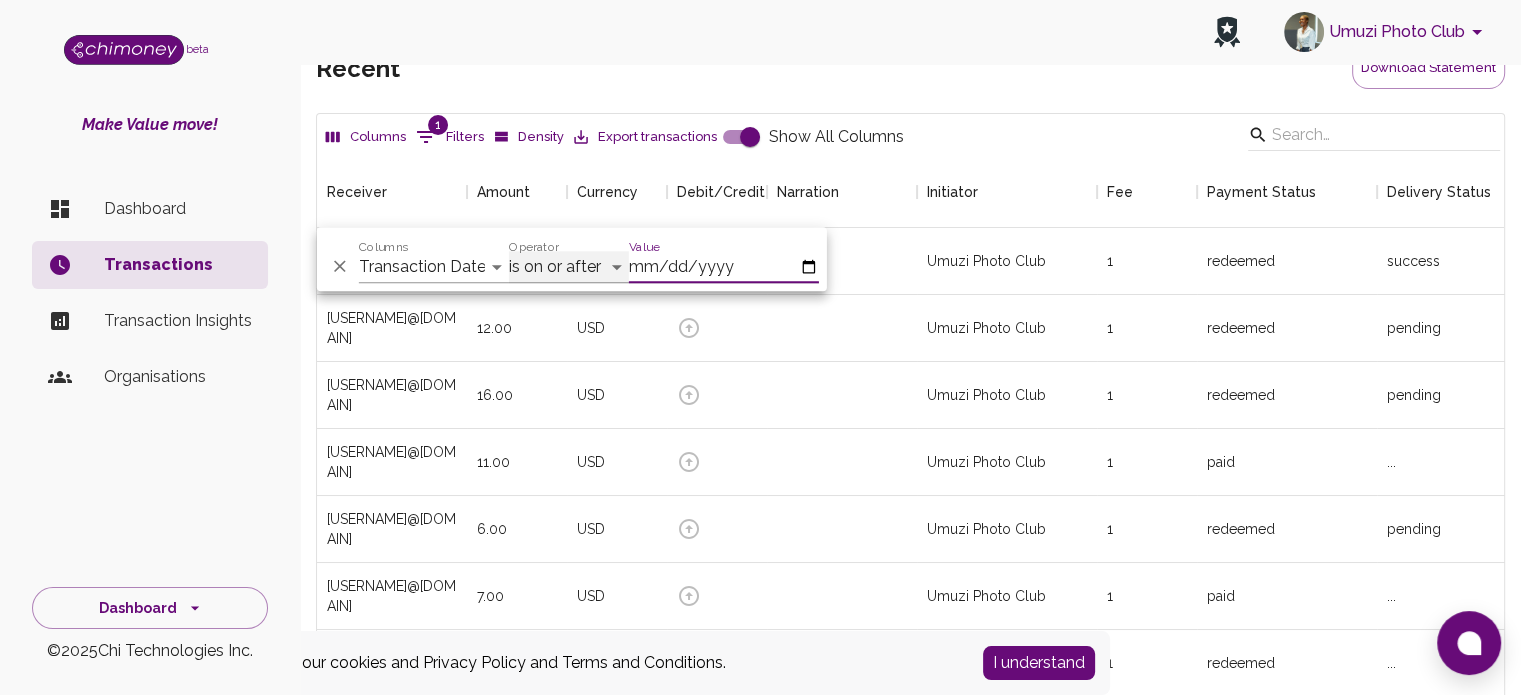 click on "is is not is after is on or after is before is on or before is empty is not empty" at bounding box center [569, 267] 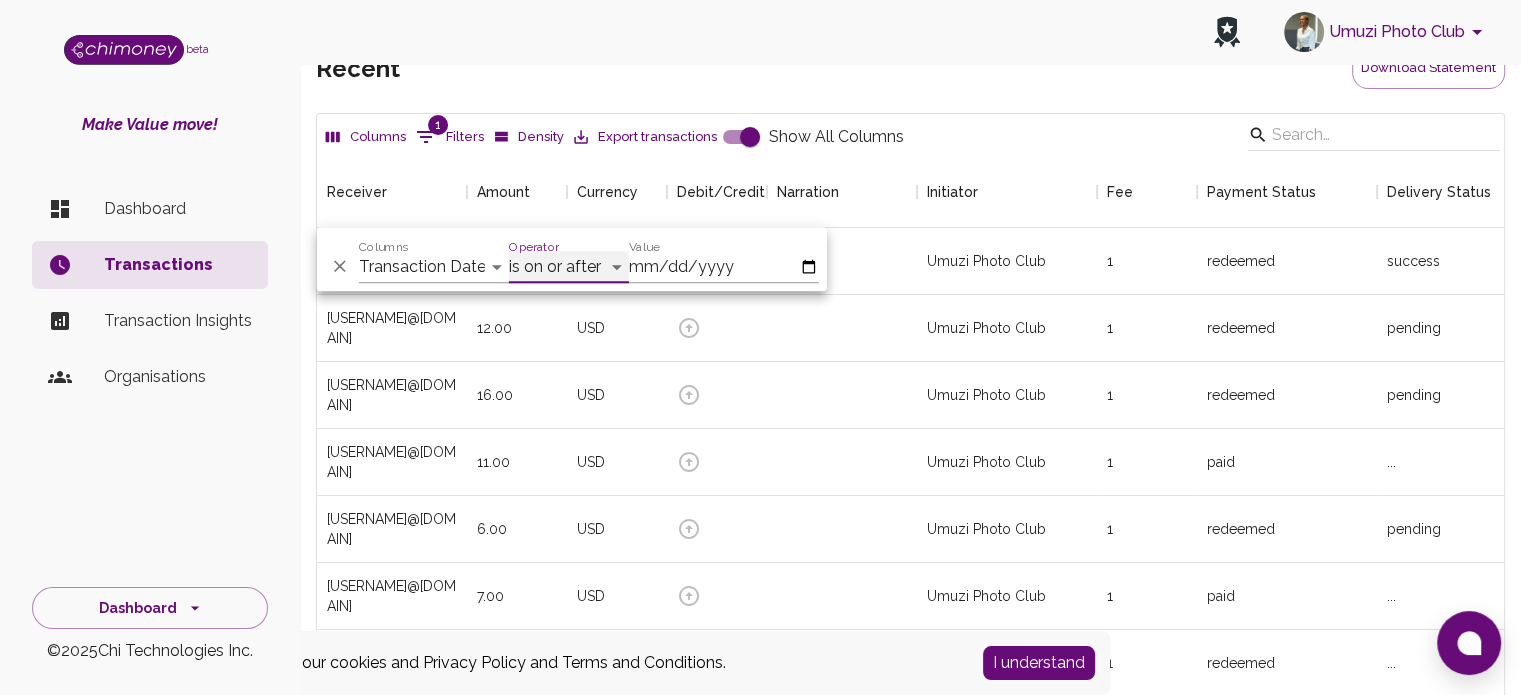 click on "is is not is after is on or after is before is on or before is empty is not empty" at bounding box center [569, 267] 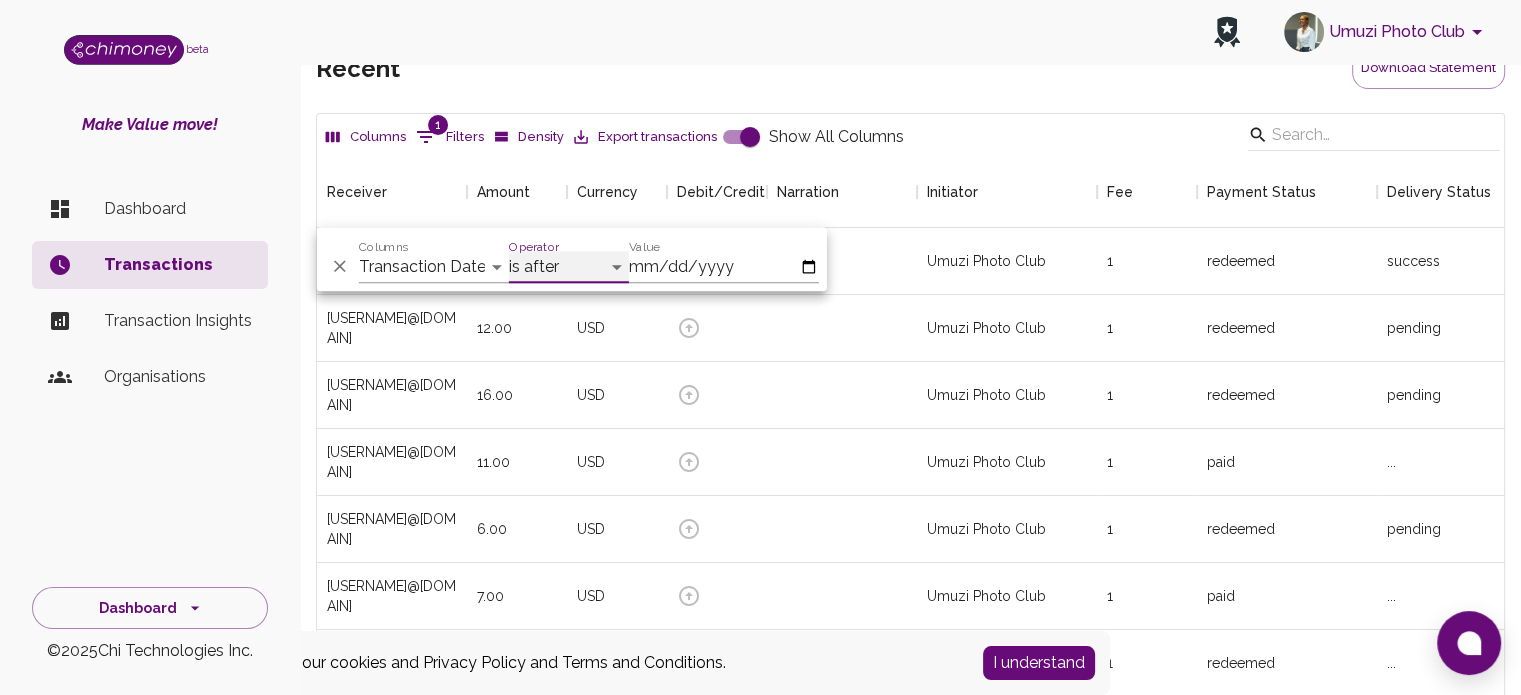 click on "is is not is after is on or after is before is on or before is empty is not empty" at bounding box center [569, 267] 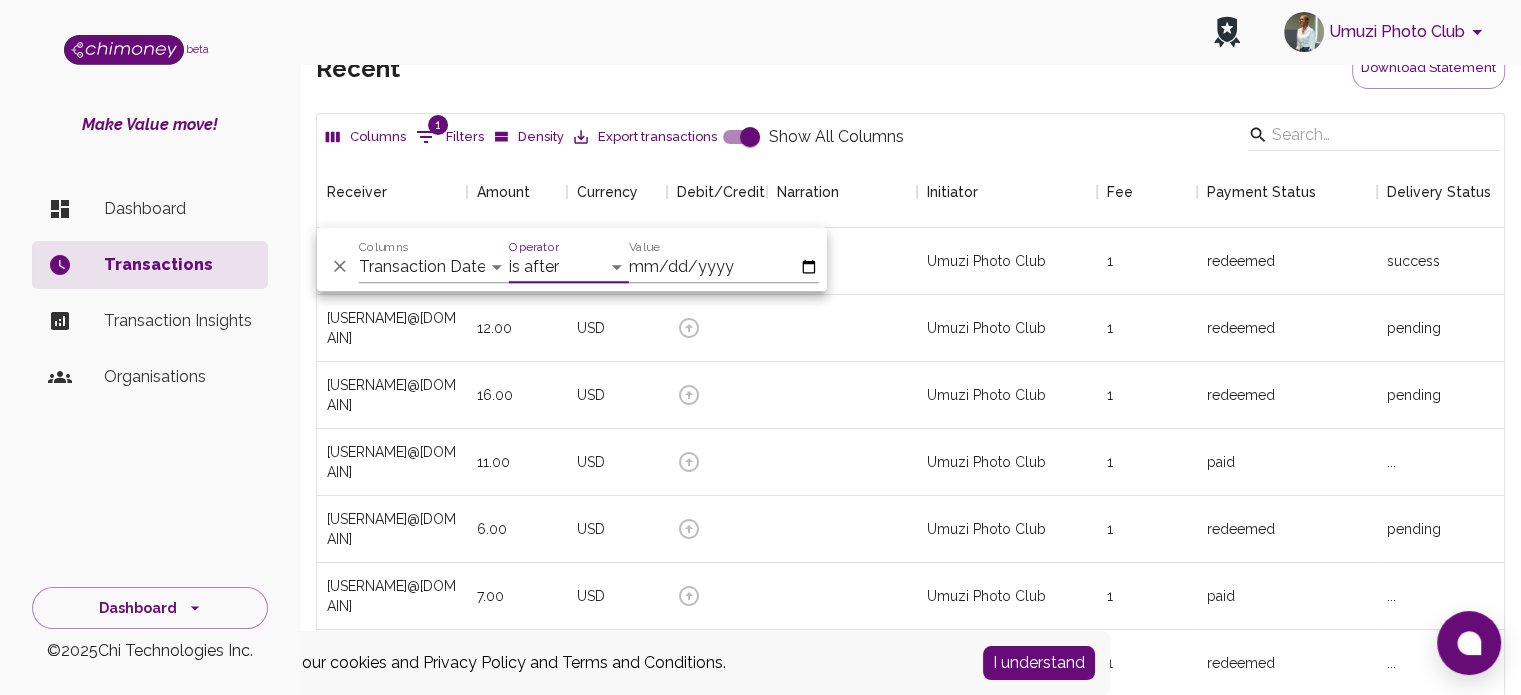 click on "[YYYY]-[MM]-[DD]" at bounding box center (724, 267) 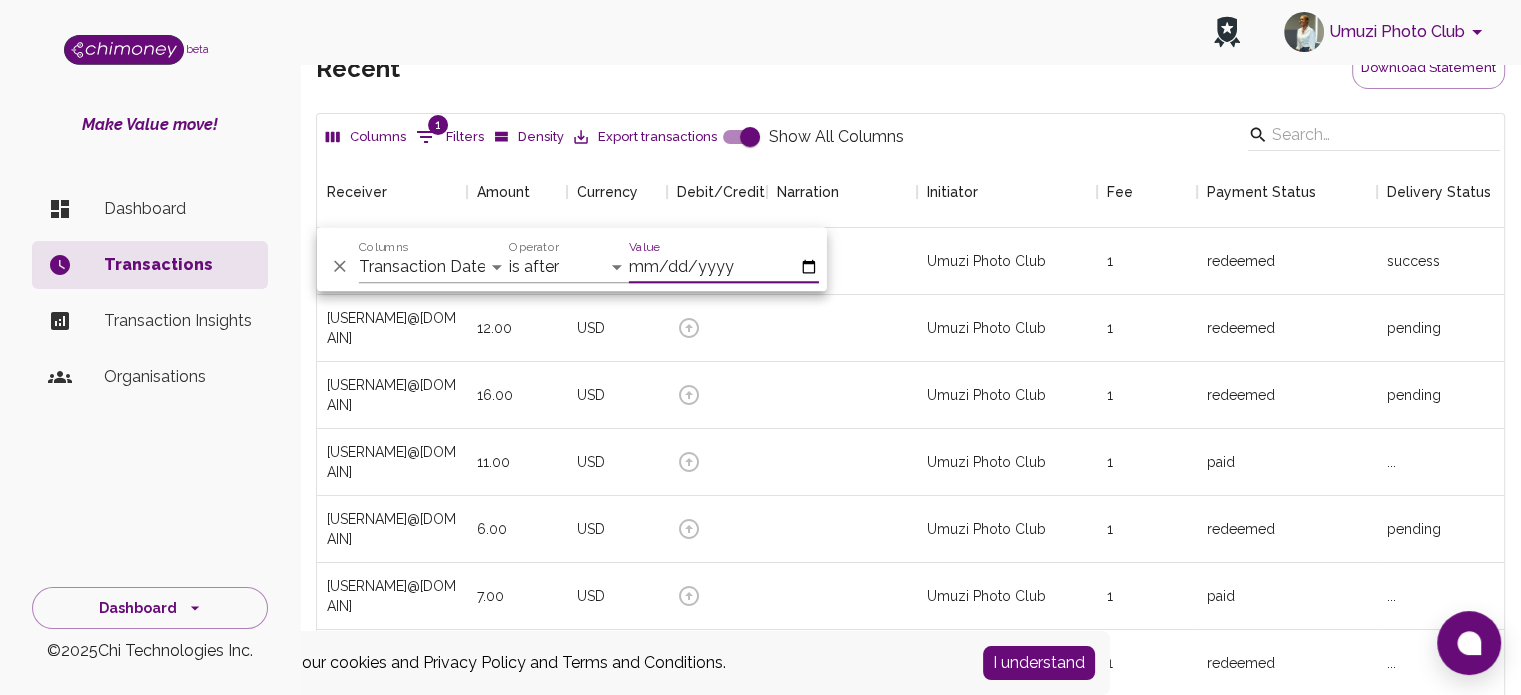 click on "[YYYY]-[MM]-[DD]" at bounding box center (724, 267) 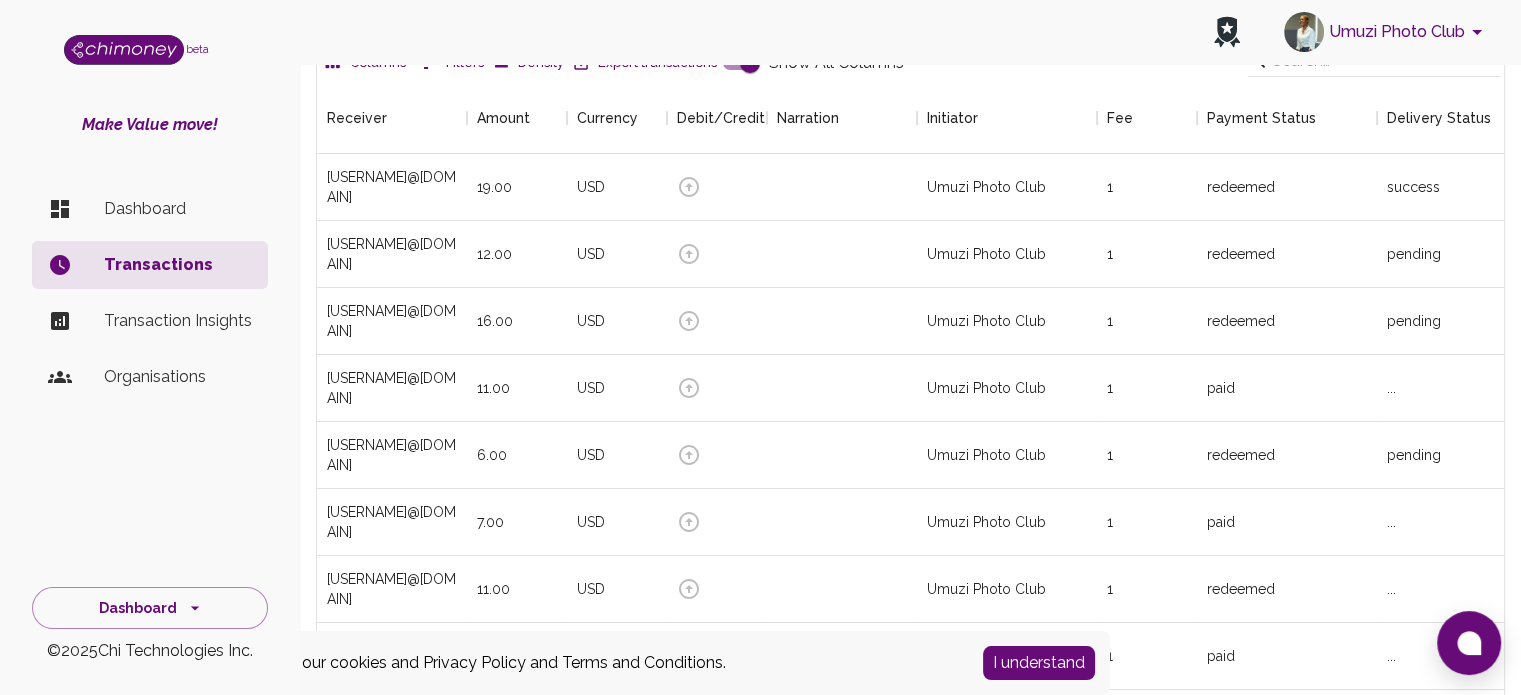 scroll, scrollTop: 0, scrollLeft: 0, axis: both 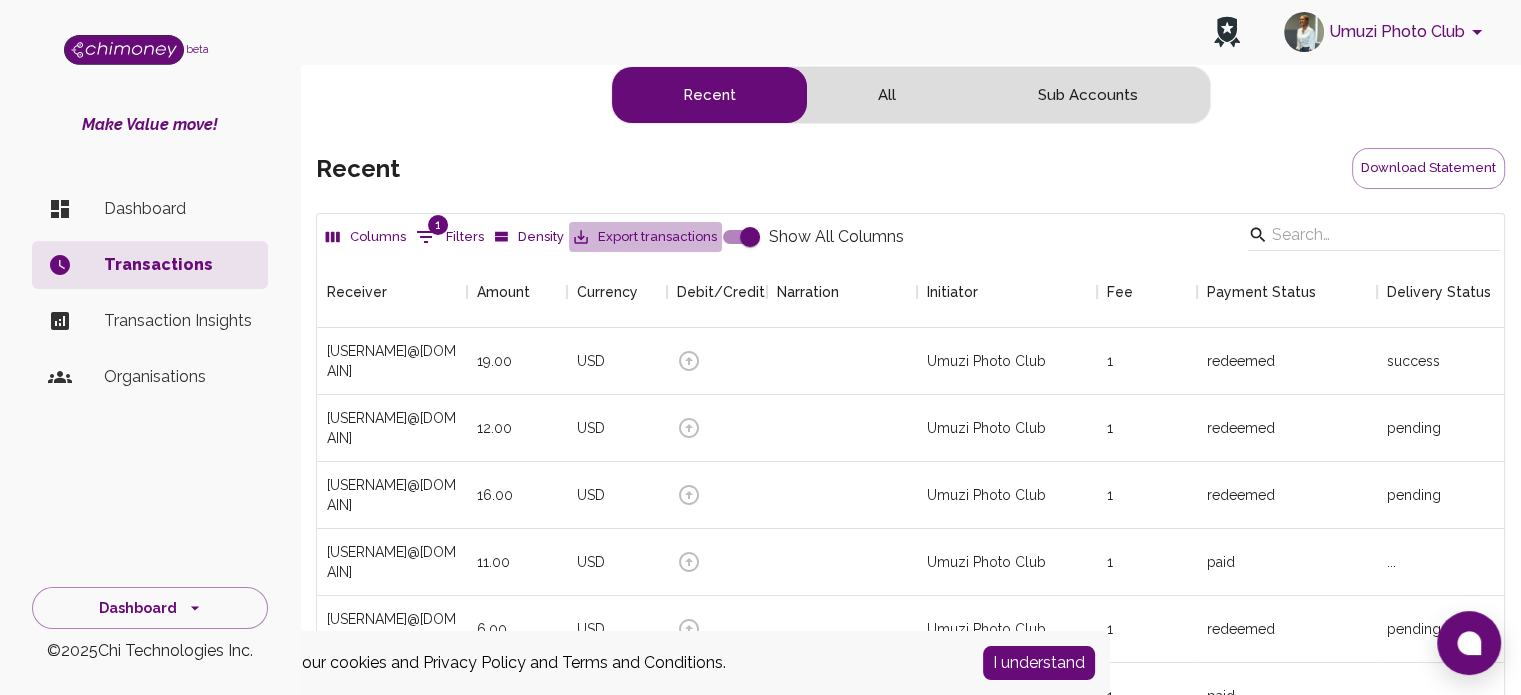 click on "Export transactions" at bounding box center (645, 237) 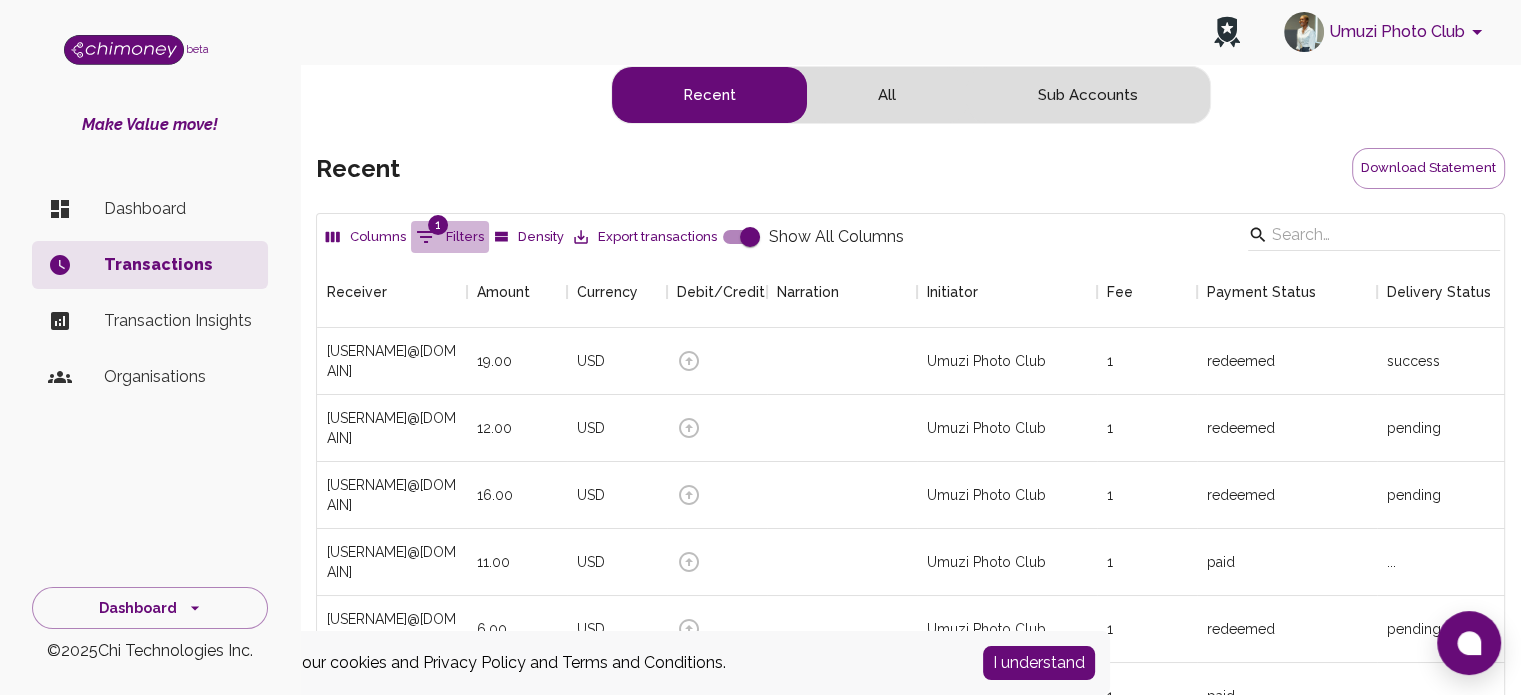 click on "1 Filters" at bounding box center (450, 237) 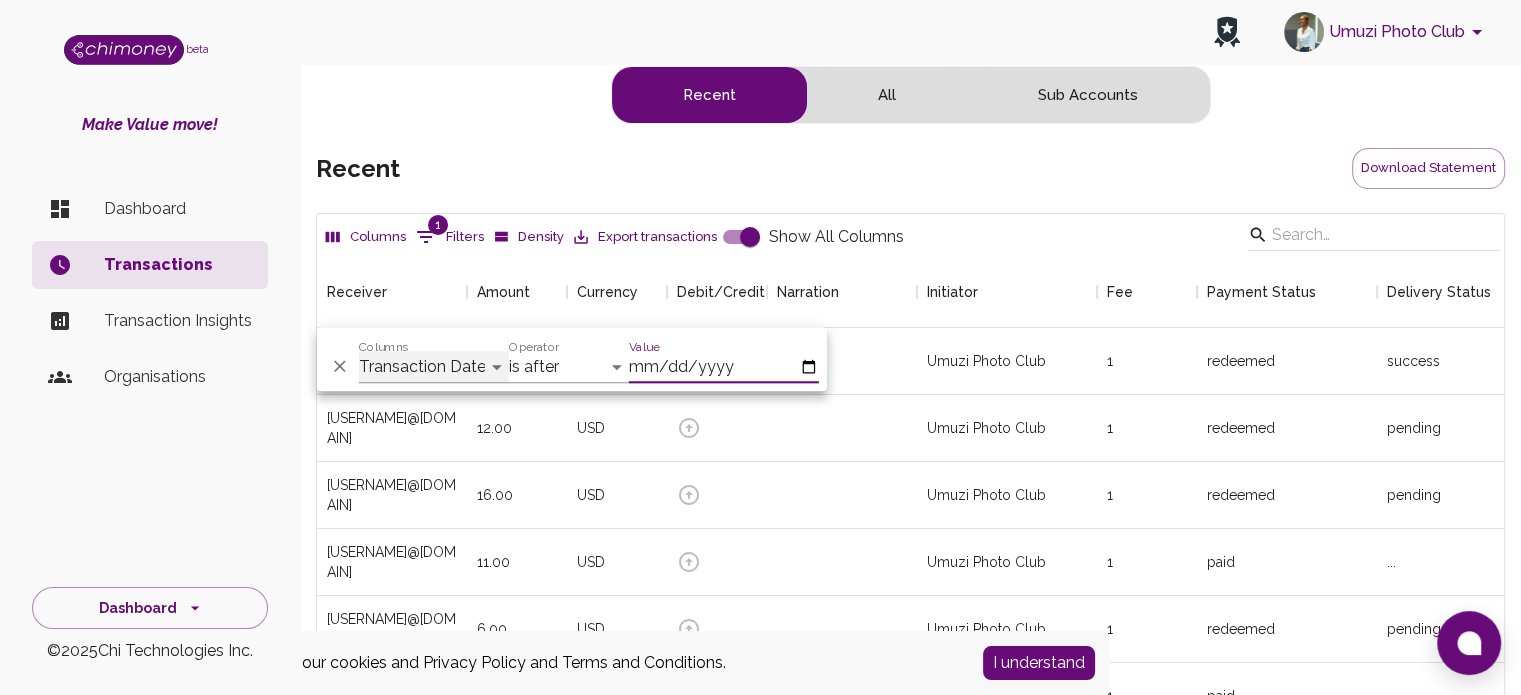 click on "Receiver Amount Currency Debit/Credit Narration Initiator Fee Payment Status Delivery Status Transaction Date Ref Challenge (Custom Field) Meta.Payer Meta.Country Meta.Currency Meta.Type Meta.Provider Meta.Phone_number Meta.Payment_method Meta.WalletID Meta.MonitoringResult.Timestamp.Seconds Meta.MonitoringResult.Timestamp.Nanoseconds Meta.MonitoringResult.Severity Meta.MonitoringResult.Checks Meta.Amount Meta.ChiRef Meta.WalletOwner Meta.Receiver Meta.NPOName Meta.AppPaymentLink" at bounding box center [434, 367] 